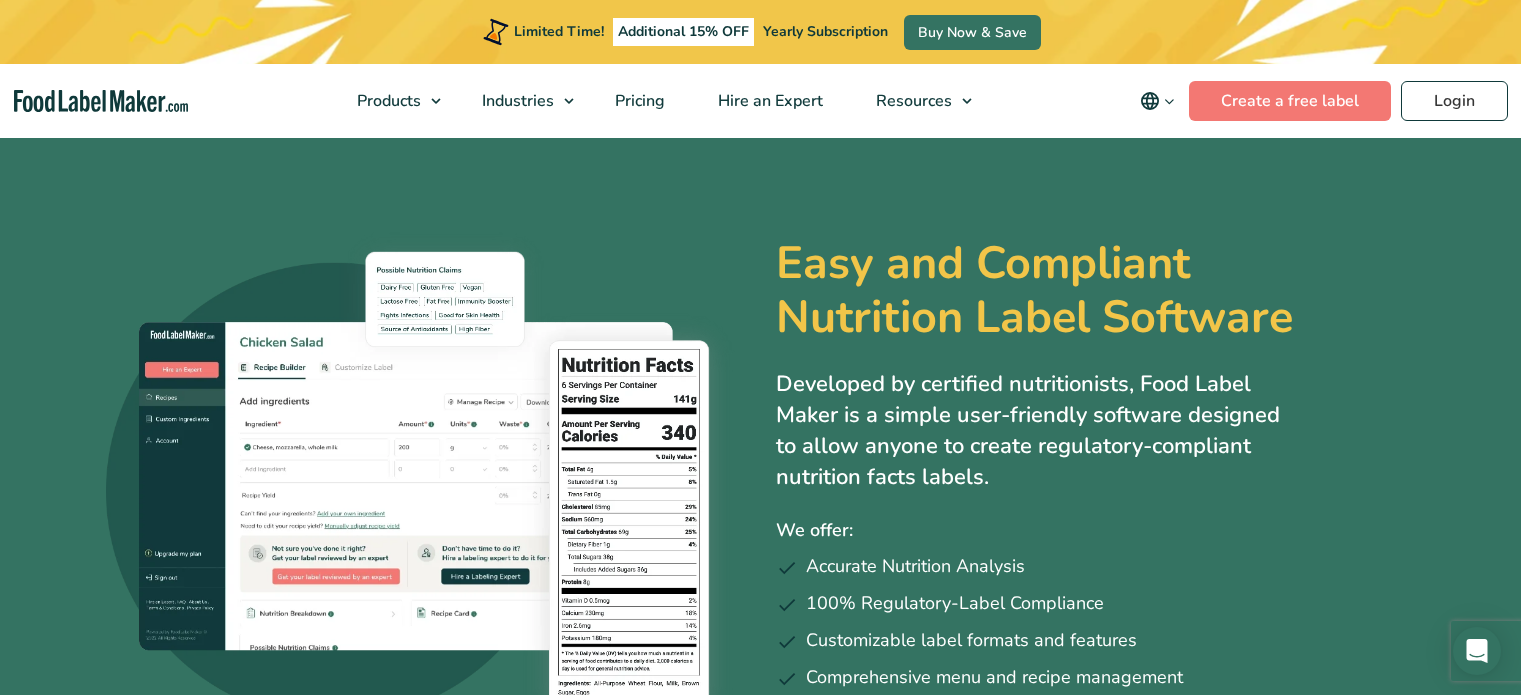 scroll, scrollTop: 0, scrollLeft: 0, axis: both 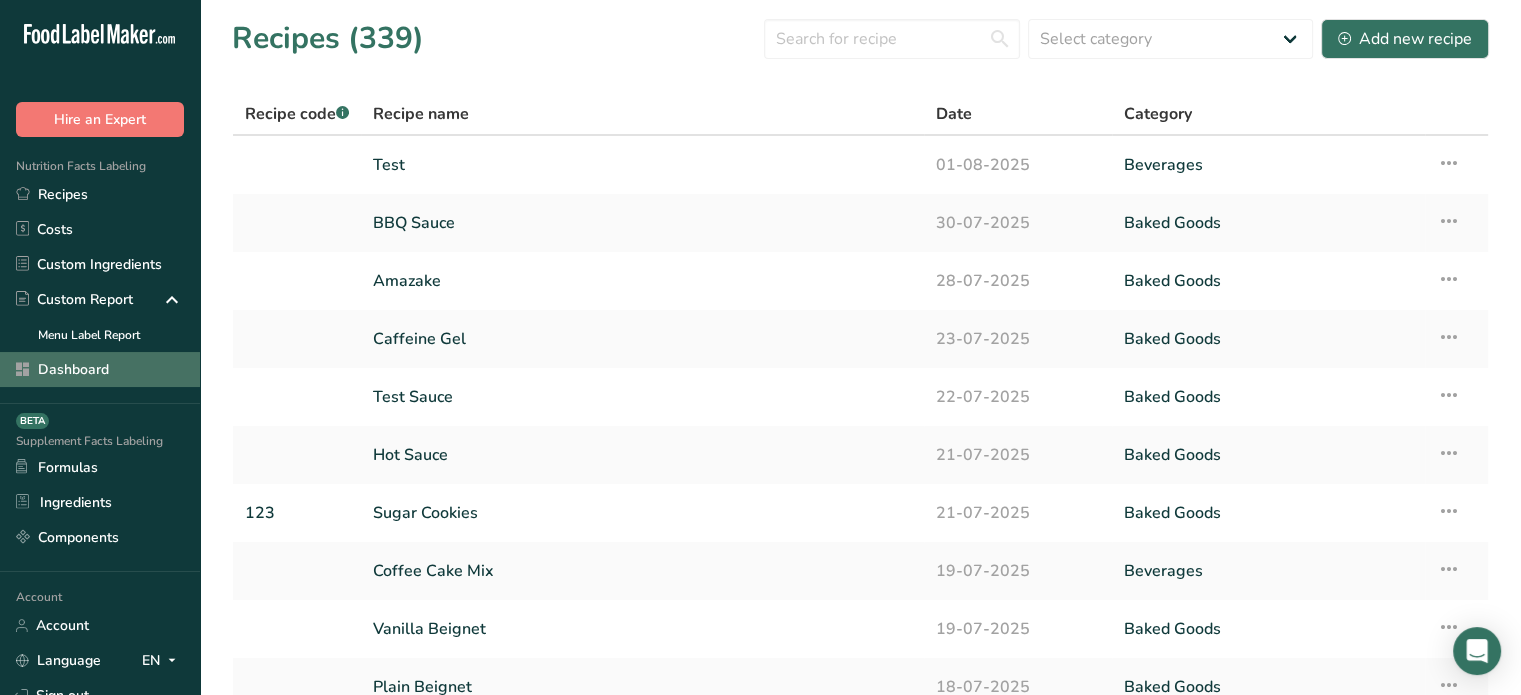 click on "Dashboard" at bounding box center [100, 369] 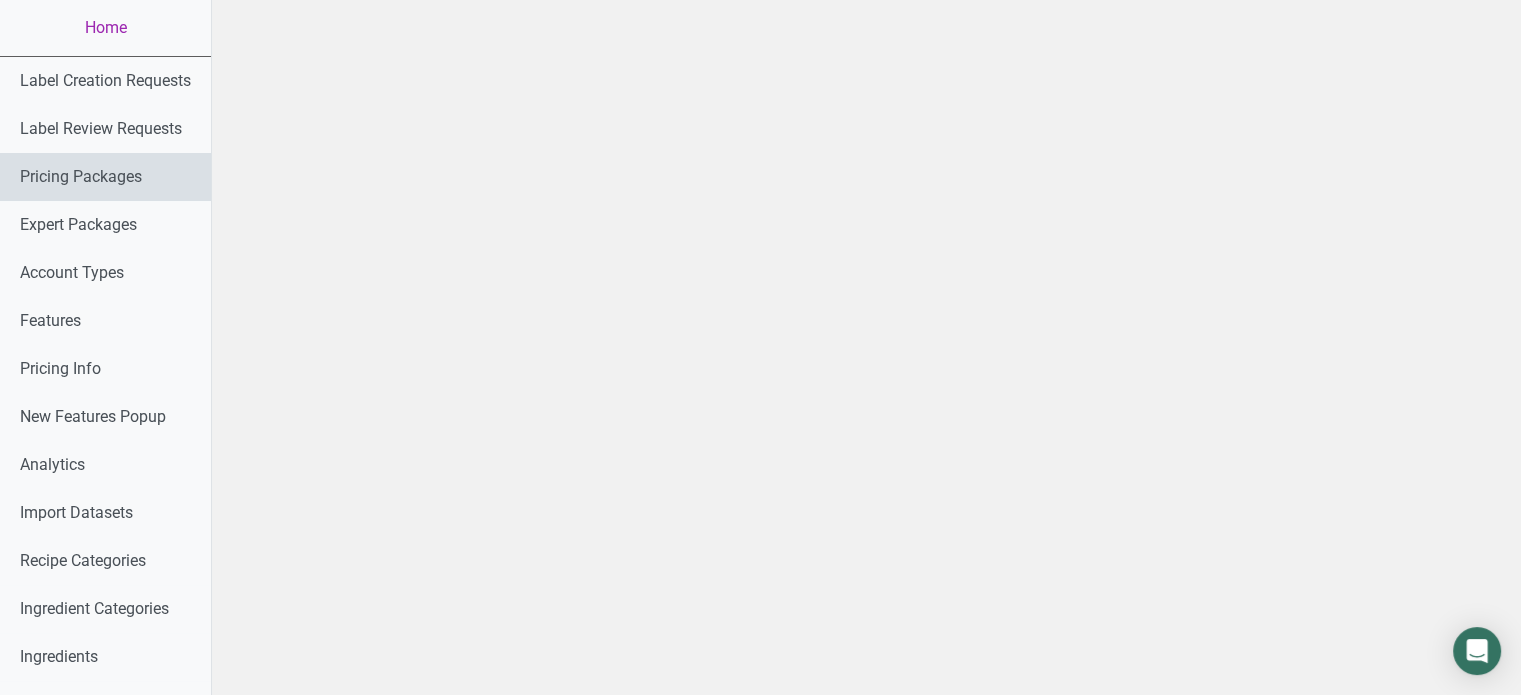 click on "Pricing Packages" at bounding box center [105, 177] 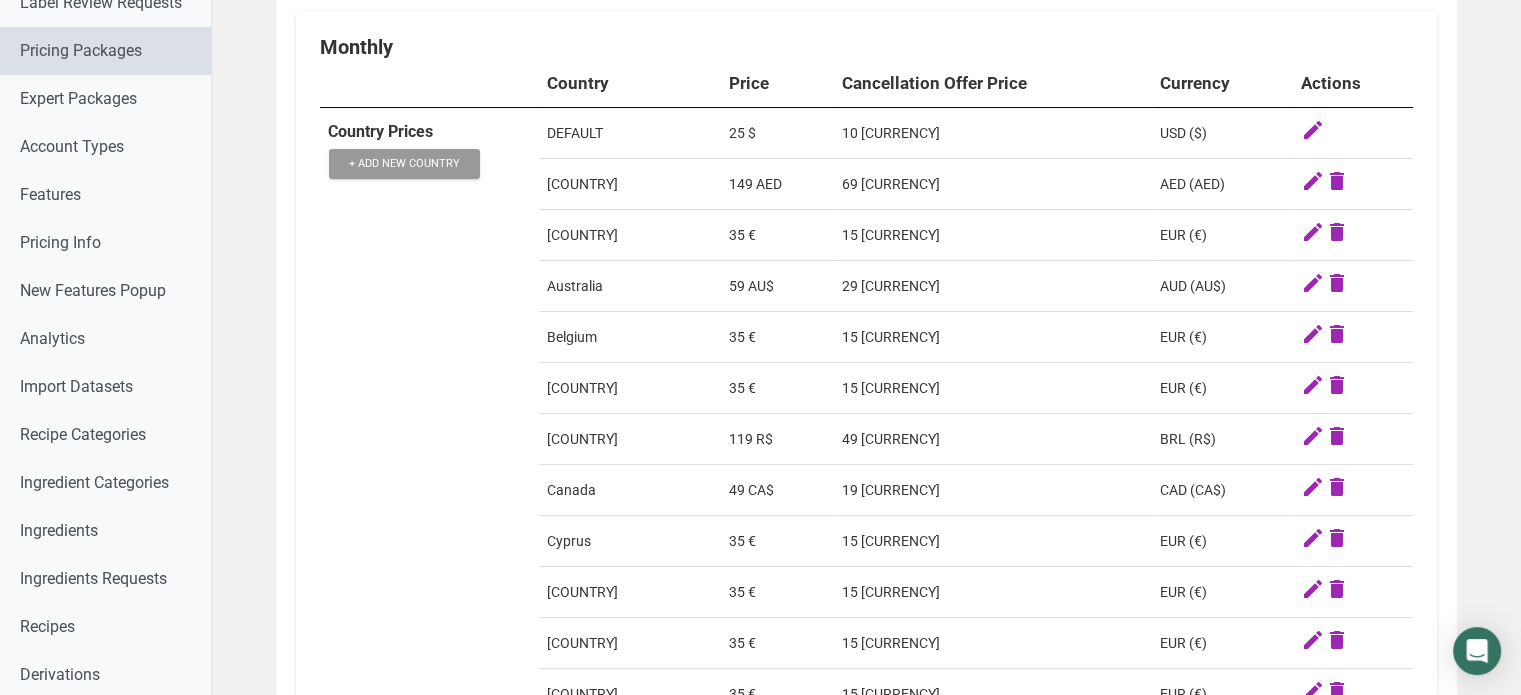 scroll, scrollTop: 13, scrollLeft: 0, axis: vertical 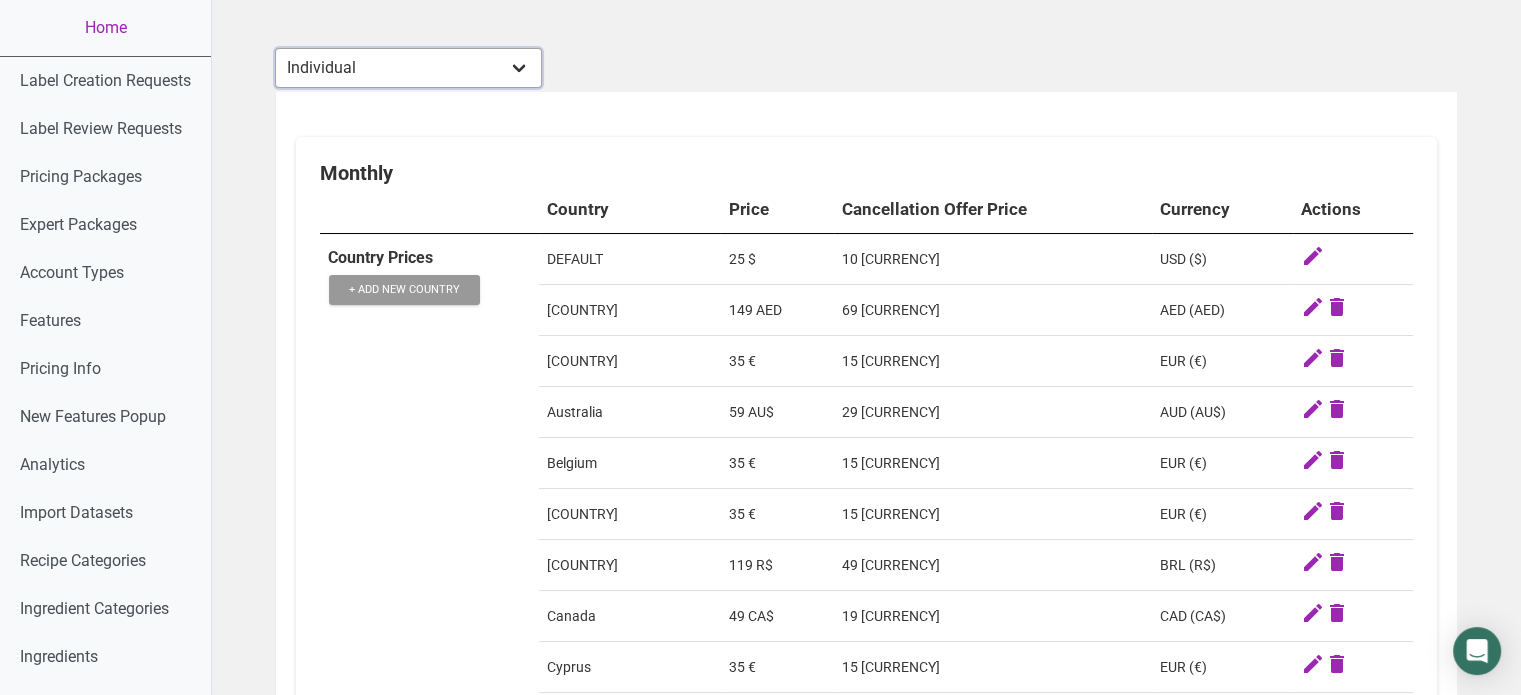 click on "Individual
Essential
Pro
Business
Old Enterprise 3 Users (799$)
Old Enterprise 4 Users (898$)
Enterprise Standard (1 user)
Enterprise Standard (2 users)
Enterprise Standard (3 users)
Enterprise Standard (4 users)
Enterprise Standard (5 users)
Enterprise Standard (6 users)
Enterprise Standard (7 users)
Enterprise Standard (8 users)
Enterprise Standard (9 users)
Enterprise Standard (10 users)
Enterprise Standard (11 users)
Enterprise Standard (12 users)
Enterprise PLUS (1 user)
Enterprise PLUS (2 users)
Enterprise PLUS (3 users)
Enterprise PLUS (4 users)
Enterprise PLUS (5 users)
Enterprise PLUS (6 users)" at bounding box center (408, 68) 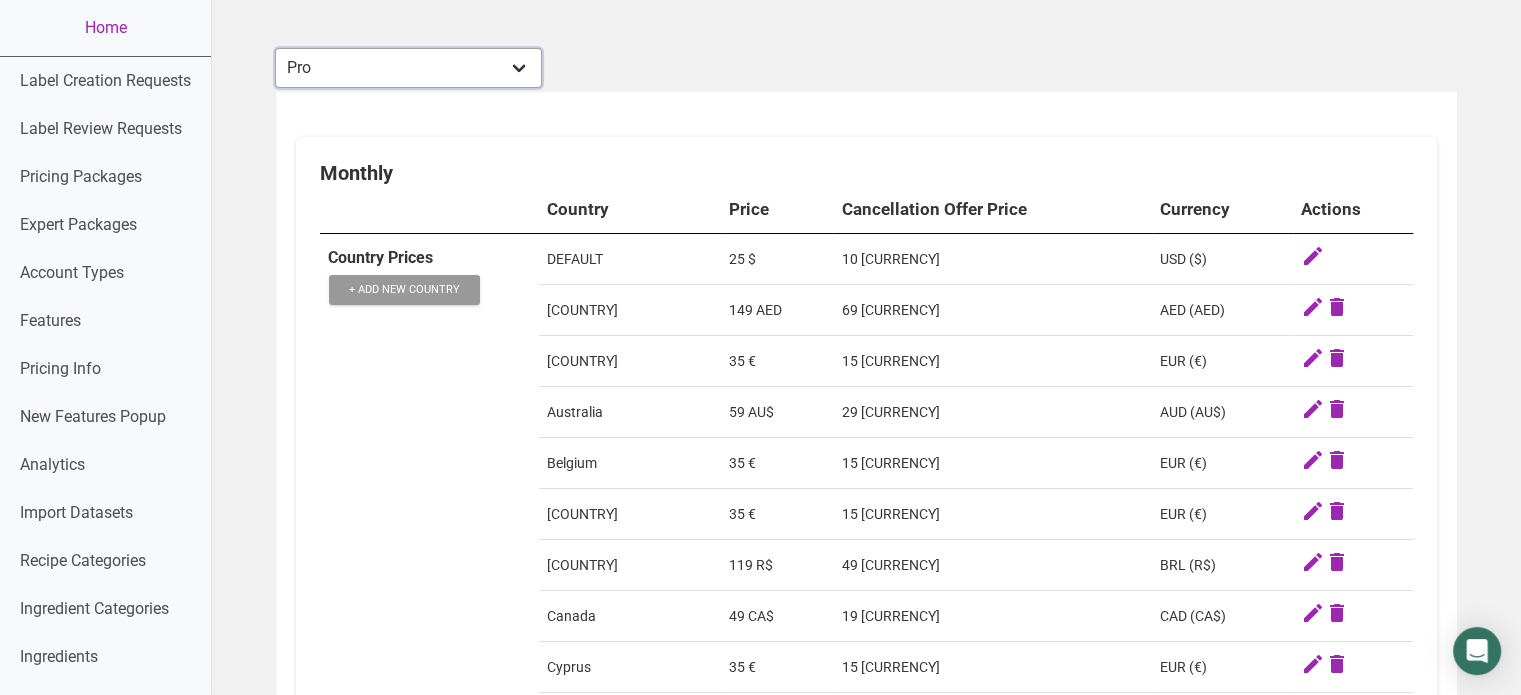 click on "Individual
Essential
Pro
Business
Old Enterprise 3 Users (799$)
Old Enterprise 4 Users (898$)
Enterprise Standard (1 user)
Enterprise Standard (2 users)
Enterprise Standard (3 users)
Enterprise Standard (4 users)
Enterprise Standard (5 users)
Enterprise Standard (6 users)
Enterprise Standard (7 users)
Enterprise Standard (8 users)
Enterprise Standard (9 users)
Enterprise Standard (10 users)
Enterprise Standard (11 users)
Enterprise Standard (12 users)
Enterprise PLUS (1 user)
Enterprise PLUS (2 users)
Enterprise PLUS (3 users)
Enterprise PLUS (4 users)
Enterprise PLUS (5 users)
Enterprise PLUS (6 users)" at bounding box center (408, 68) 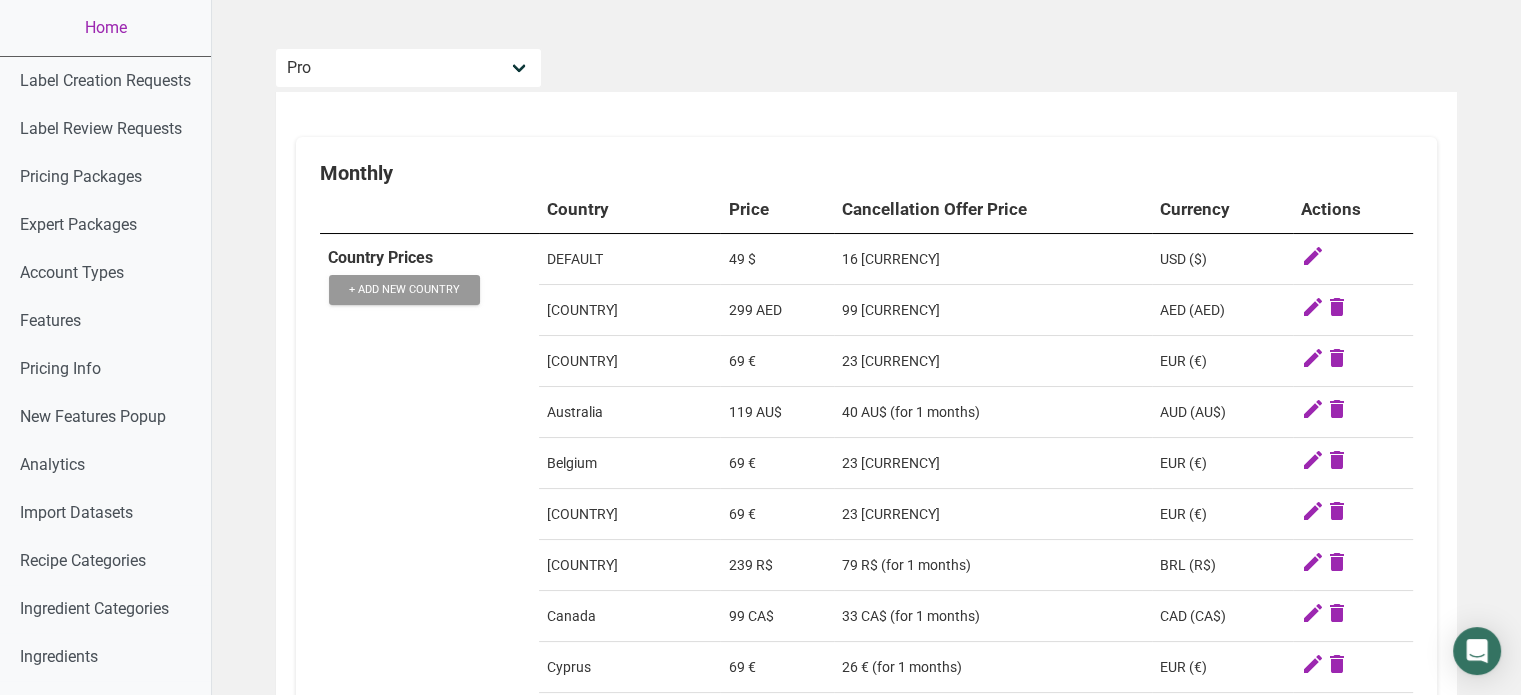 click on "Monthly
Country   Price   Cancellation Offer Price   Currency   Actions
Country Prices
+ Add New Country
DEFAULT   49 $
16 $
(for 1 months)
USD ($)       United Arab Emirates   299 AED
99 AED
(for 1 months)
AED (AED)       Austria   69 €
23 €
(for 1 months)
EUR (€)       Australia   119 AU$
40 AU$
(for 1 months)
AUD (AU$)       Belgium   69 €
23 €
(for 1 months)
EUR (€)       Bulgaria   69 €
23 €
(for 1 months)
EUR (€)       Brazil   239 R$
79 R$
(for 1 months)
BRL (R$)       Canada   99 CA$     CAD (CA$)       Cyprus   69 €" at bounding box center (866, 1212) 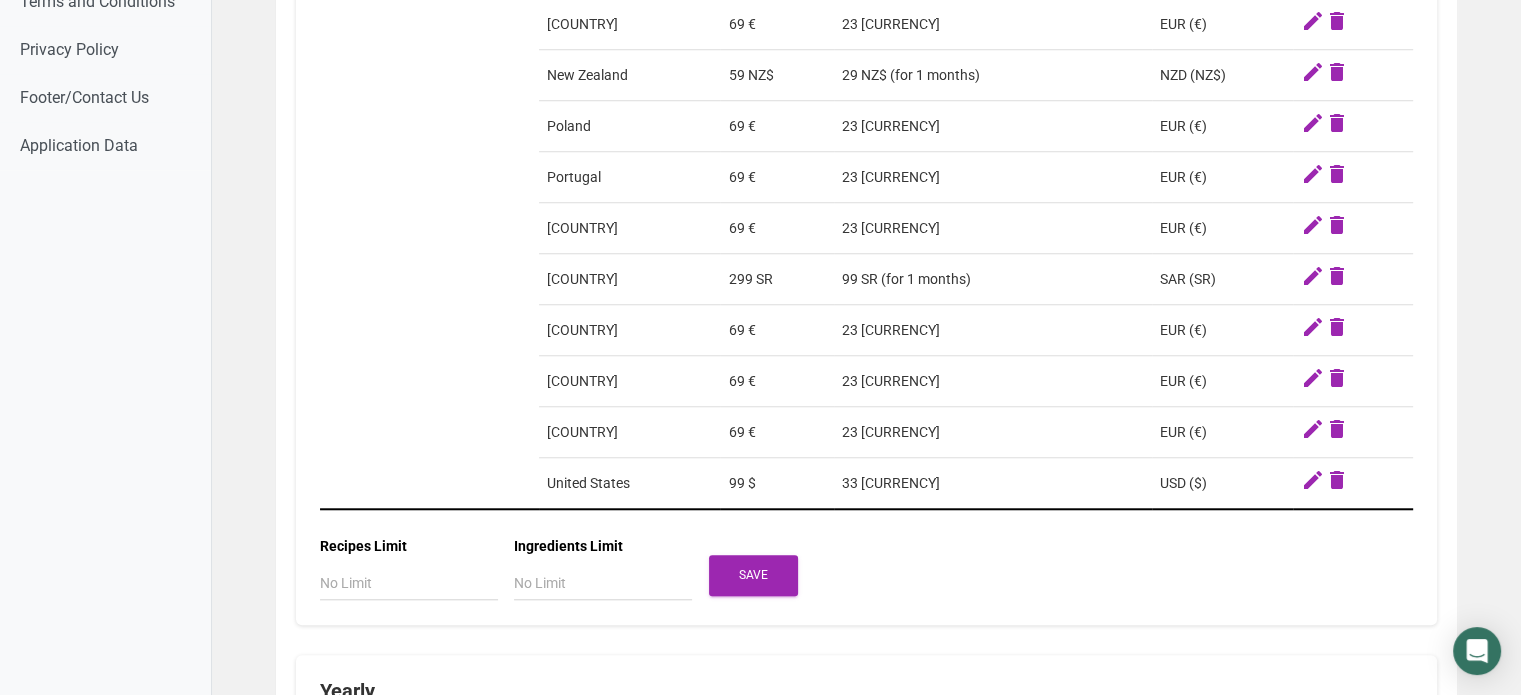 scroll, scrollTop: 1741, scrollLeft: 0, axis: vertical 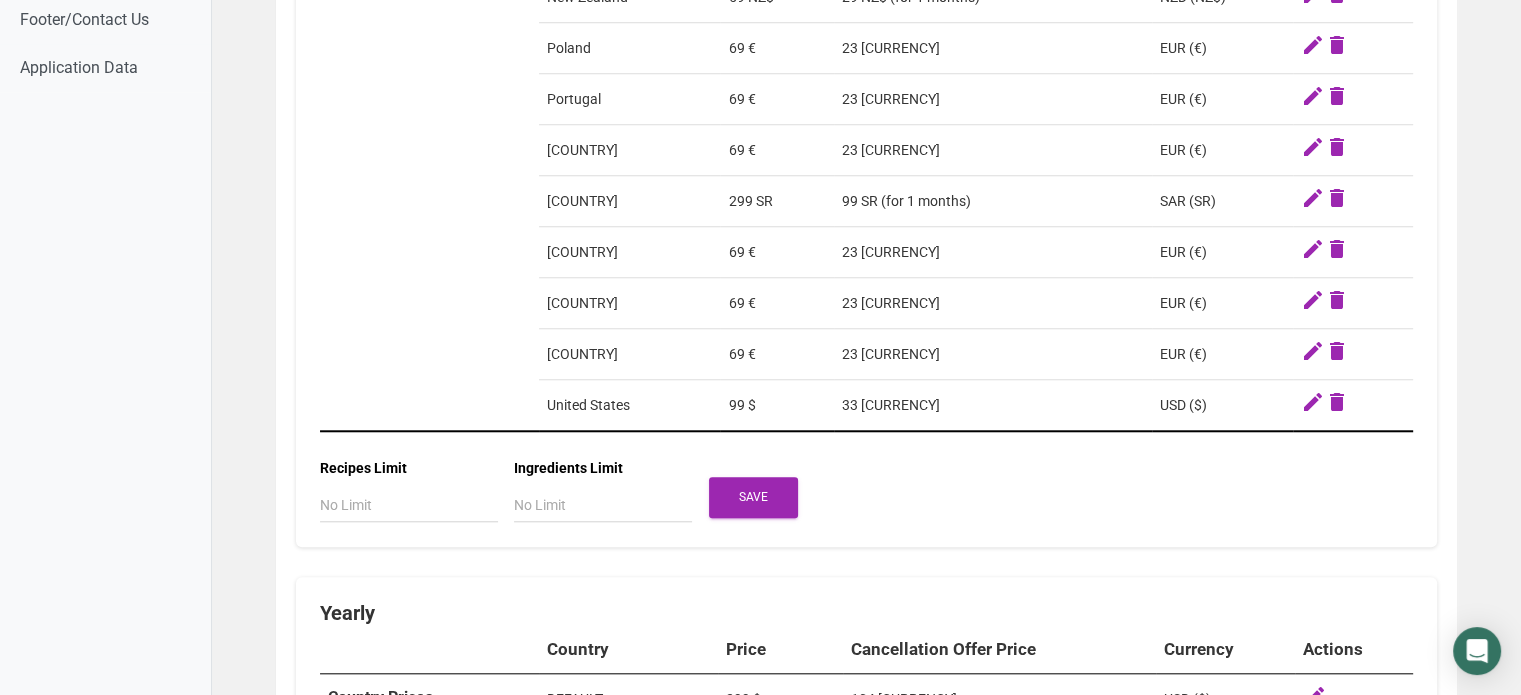 drag, startPoint x: 1511, startPoint y: 206, endPoint x: 1535, endPoint y: 235, distance: 37.64306 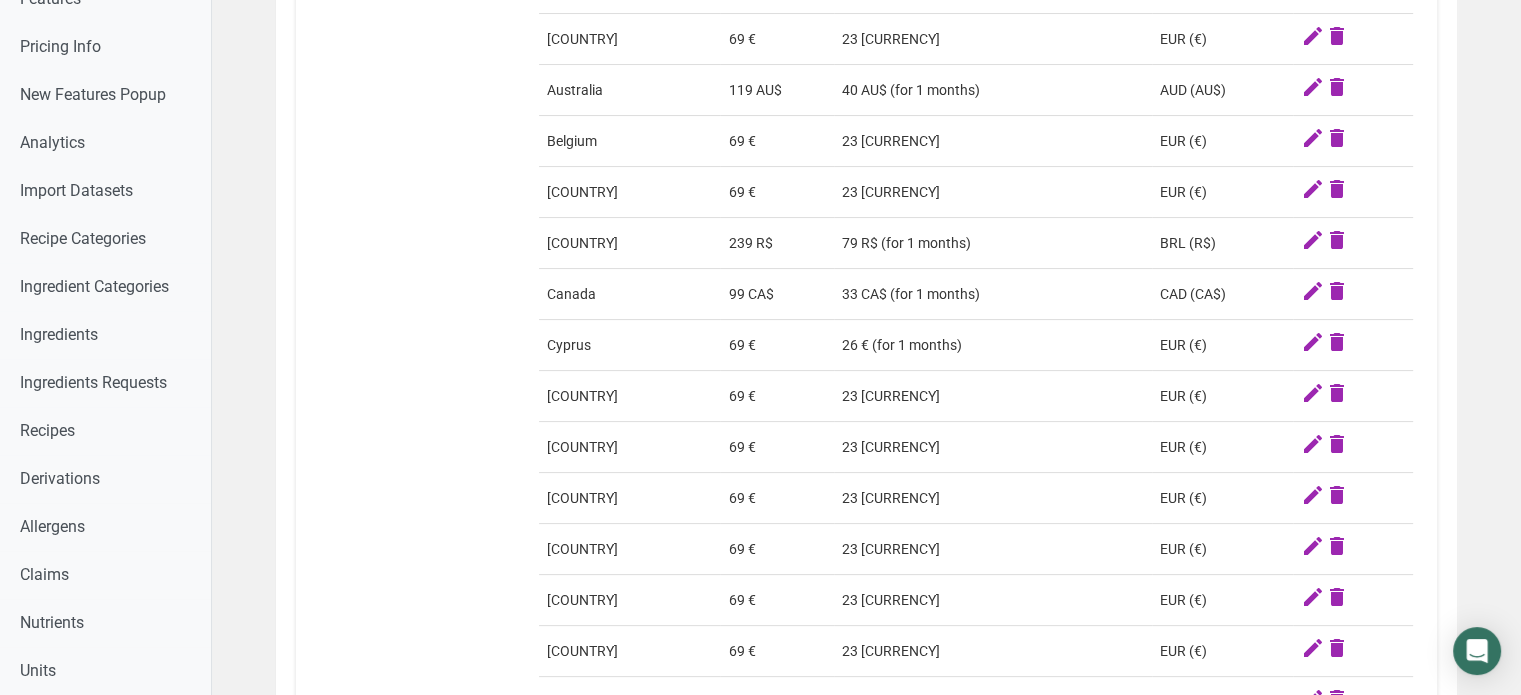 scroll, scrollTop: 120, scrollLeft: 0, axis: vertical 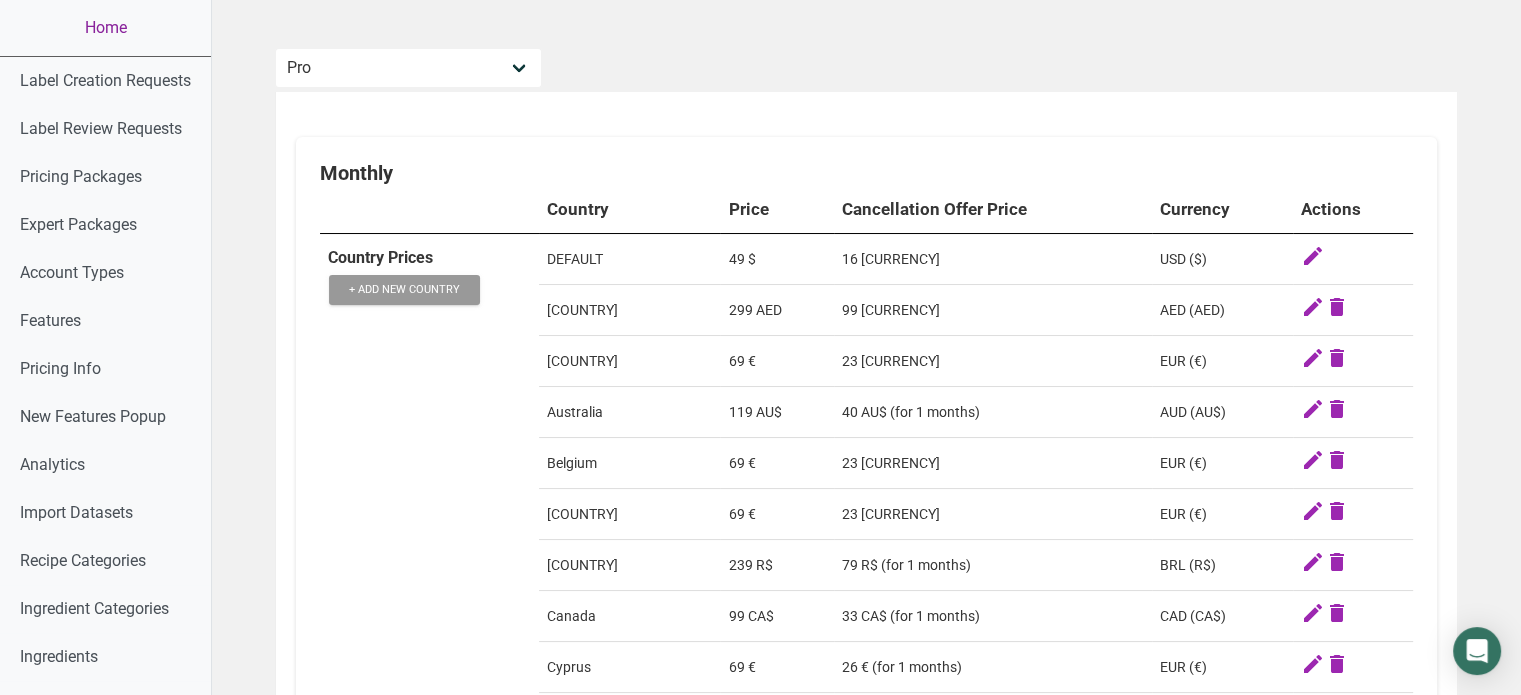 click on "Home" at bounding box center (105, 28) 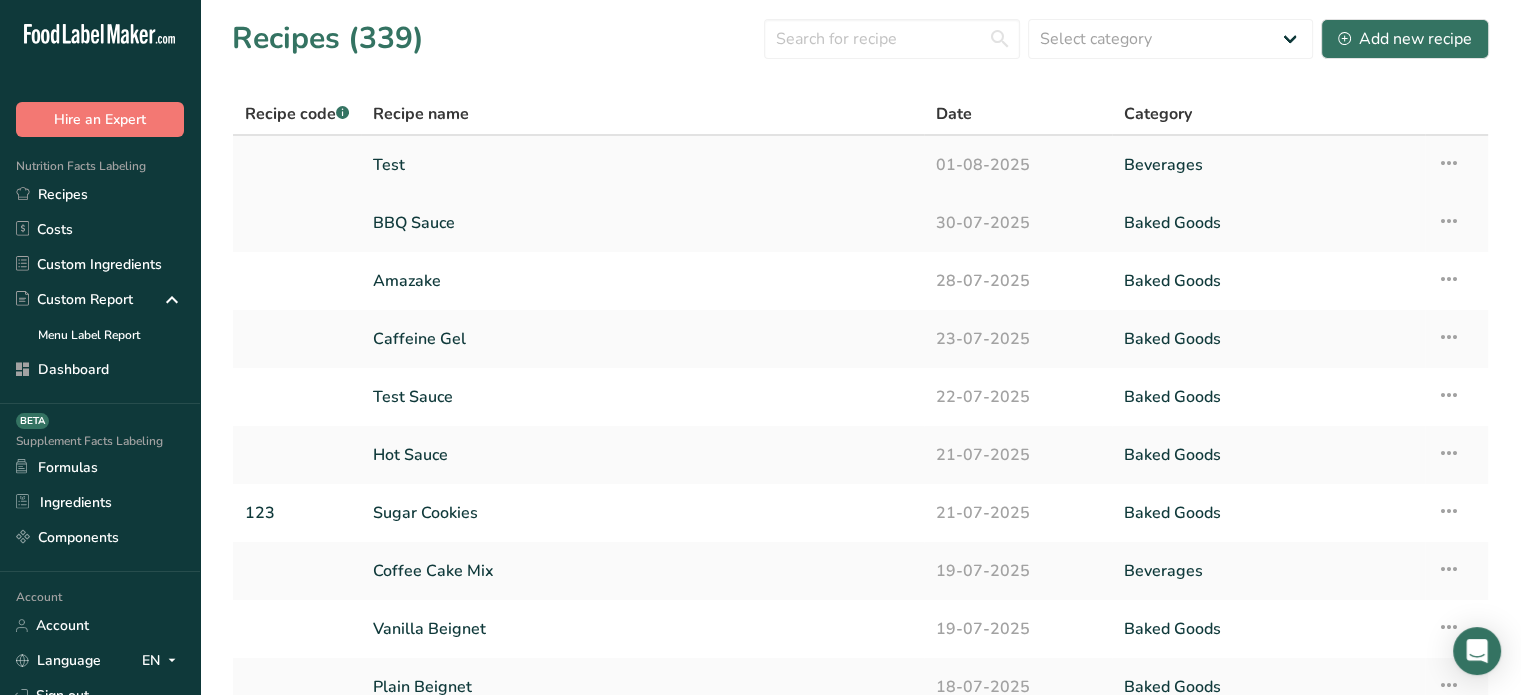 click on "Test" at bounding box center [642, 165] 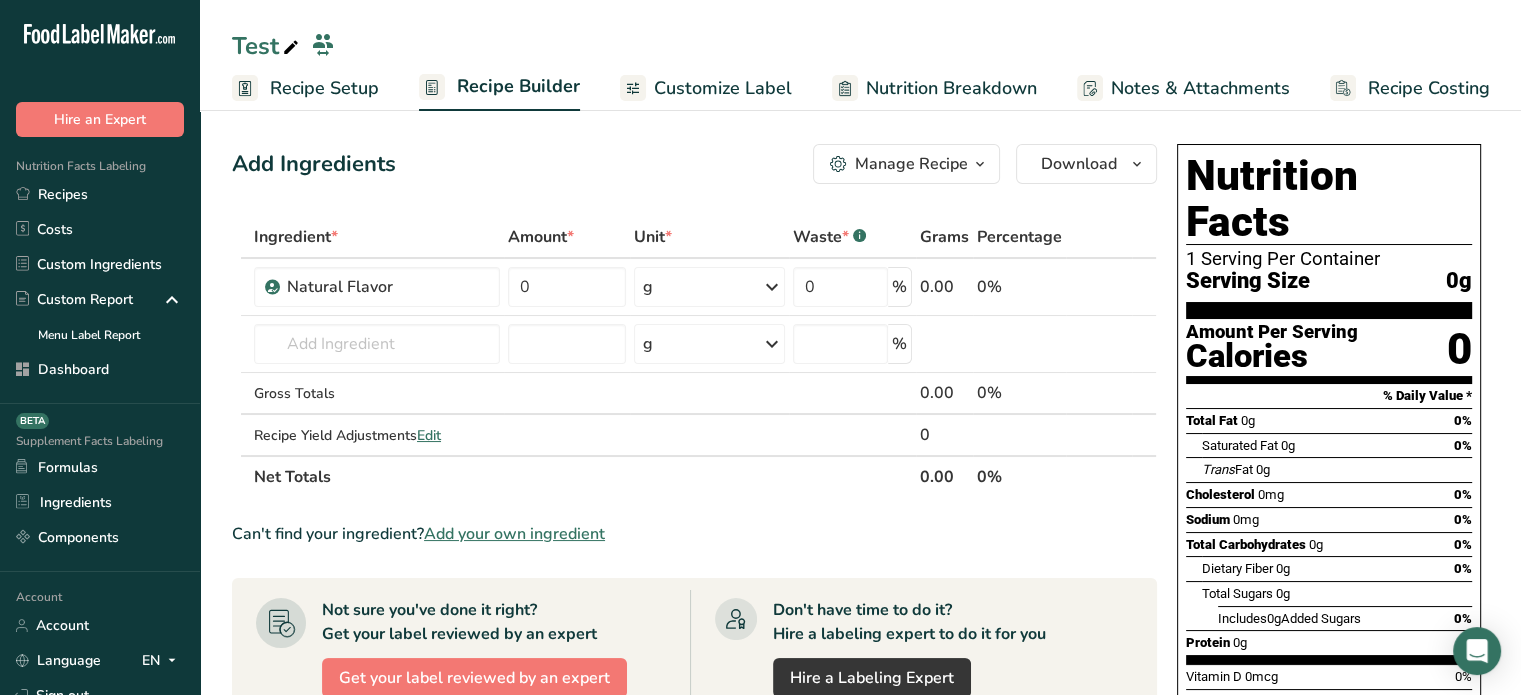 click on "Recipe Setup" at bounding box center (324, 88) 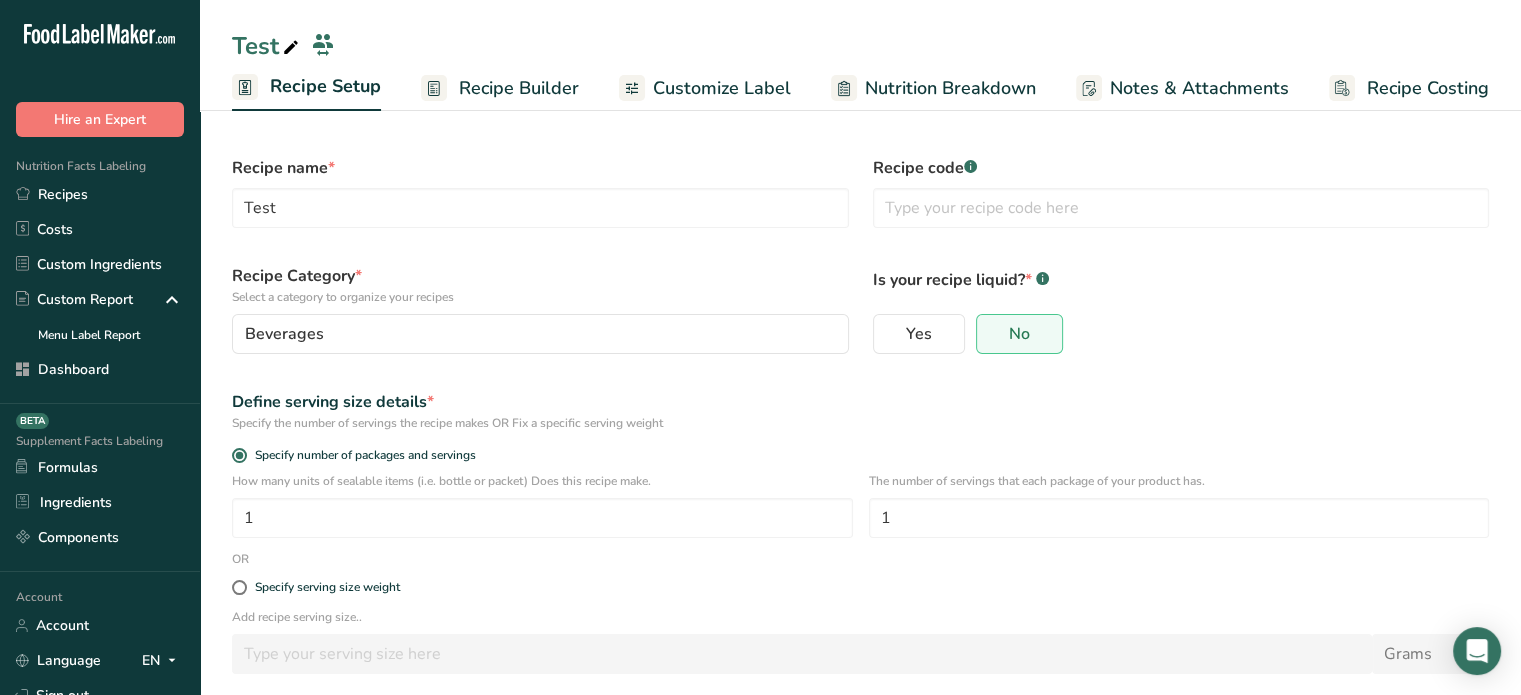 scroll, scrollTop: 95, scrollLeft: 0, axis: vertical 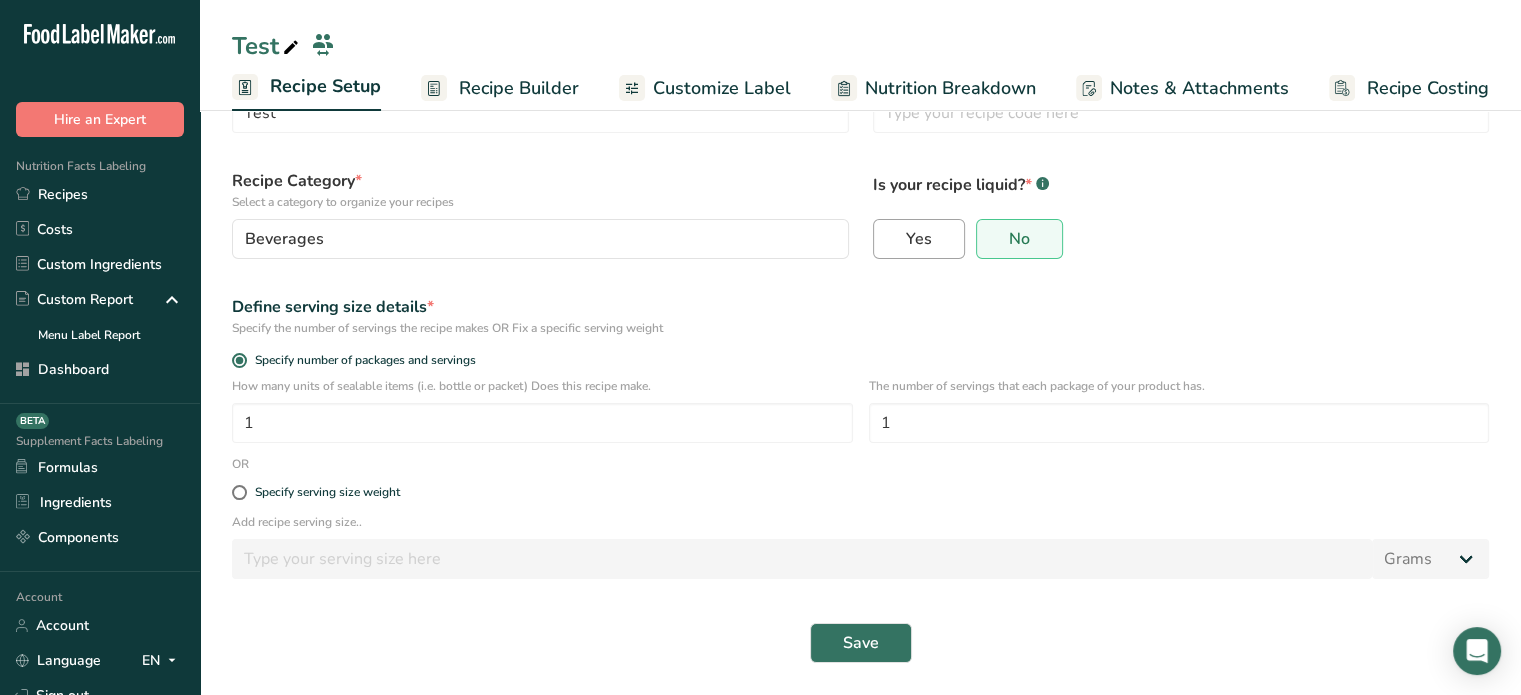 click on "Yes" at bounding box center [919, 239] 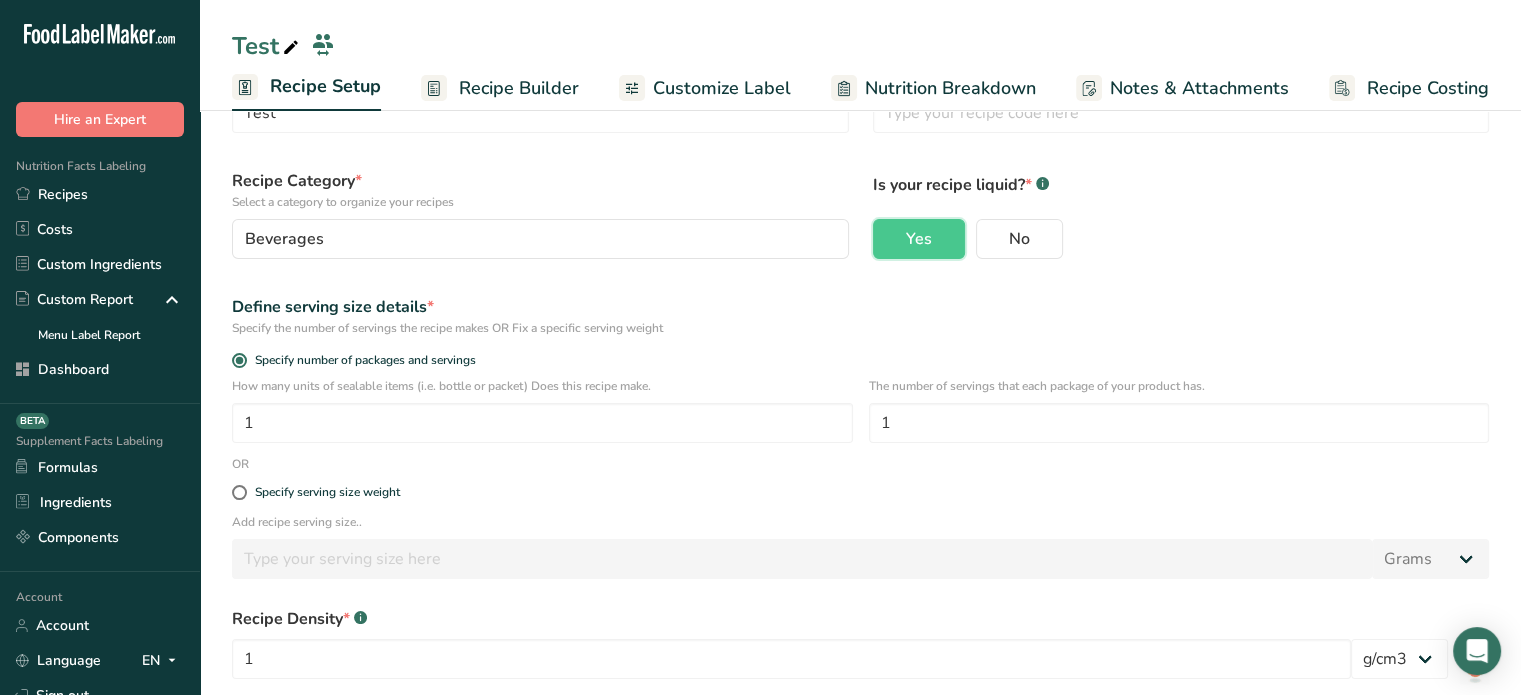 scroll, scrollTop: 203, scrollLeft: 0, axis: vertical 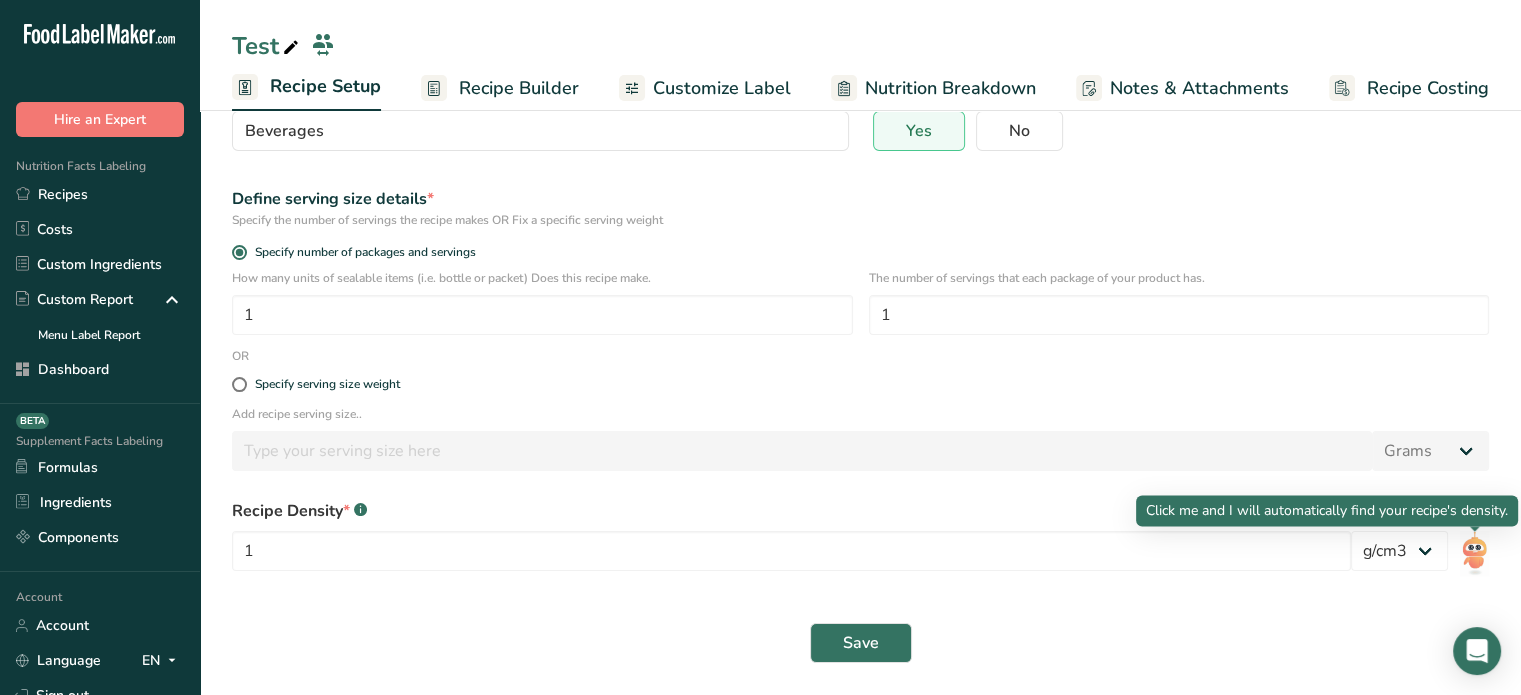 click at bounding box center (1474, 553) 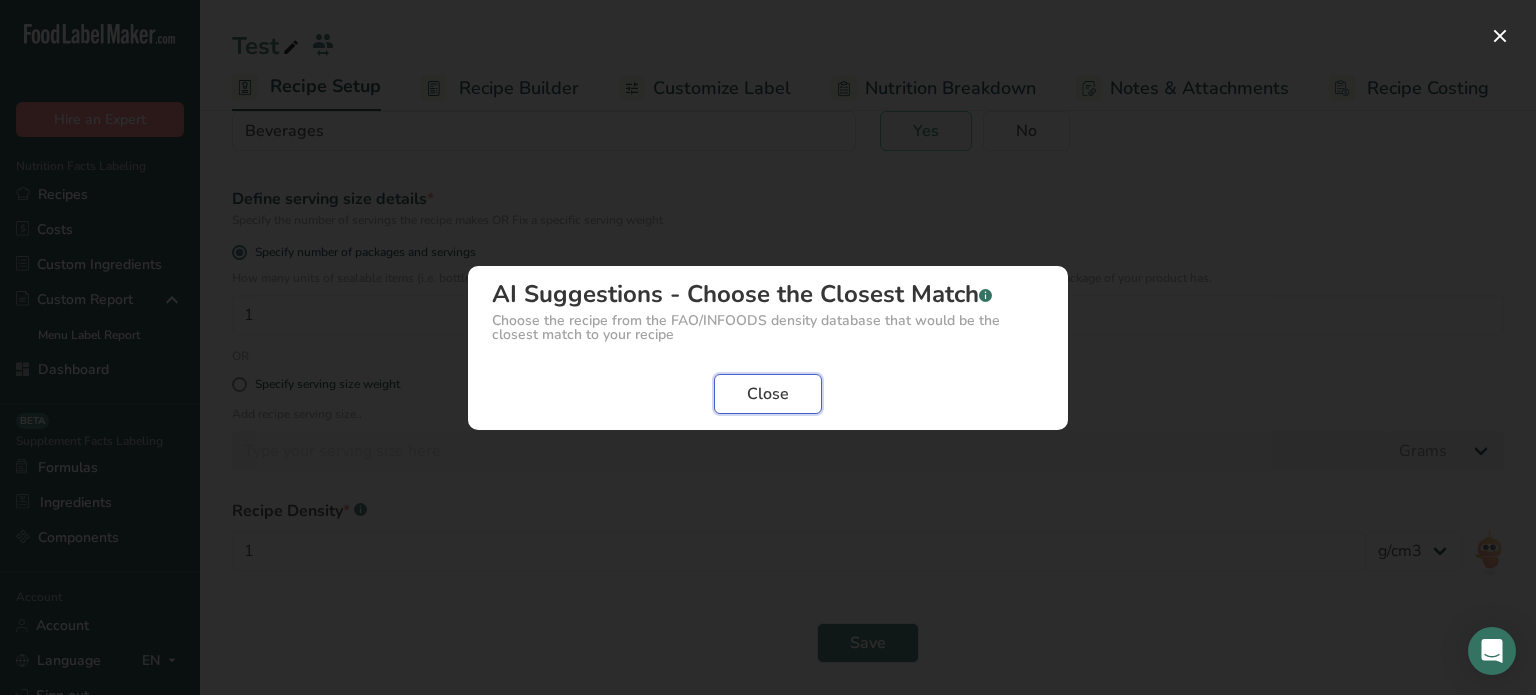 click on "Close" at bounding box center (768, 394) 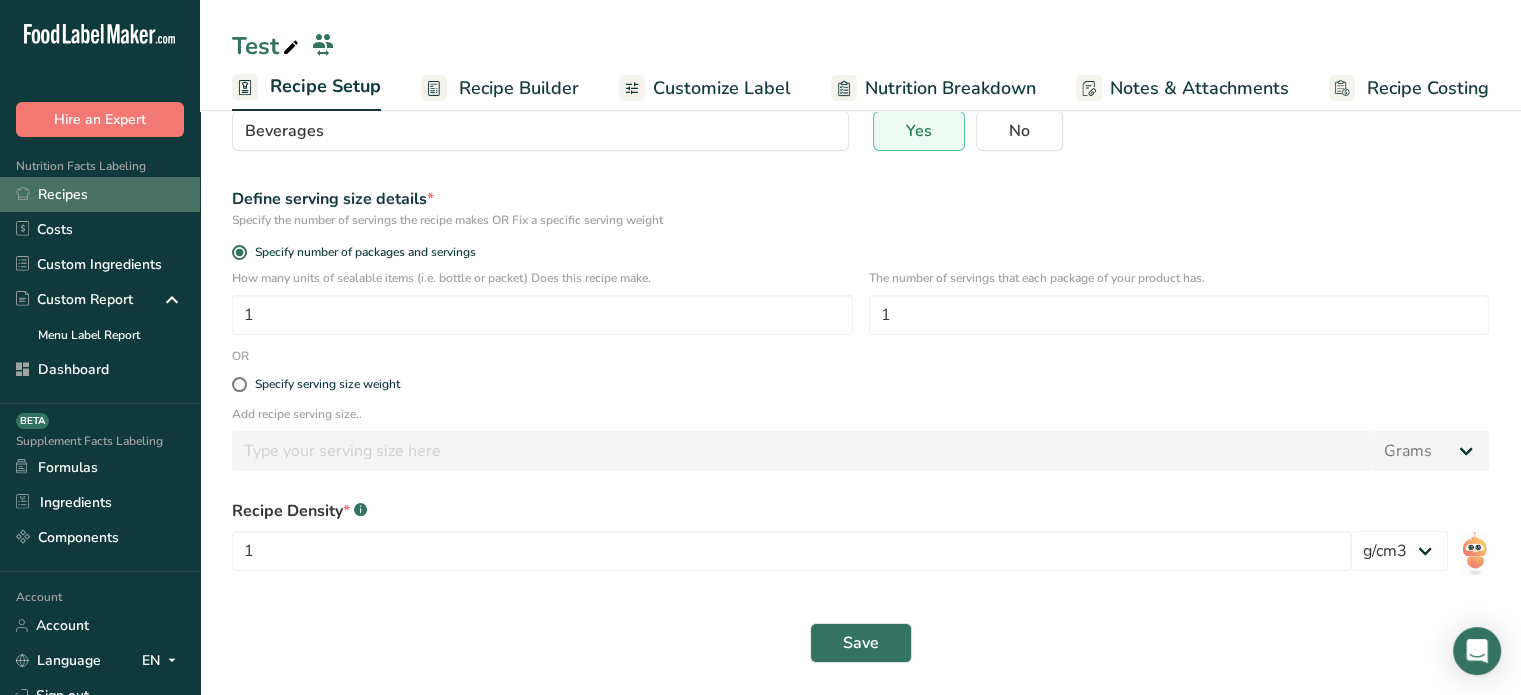 click on "Recipes" at bounding box center (100, 194) 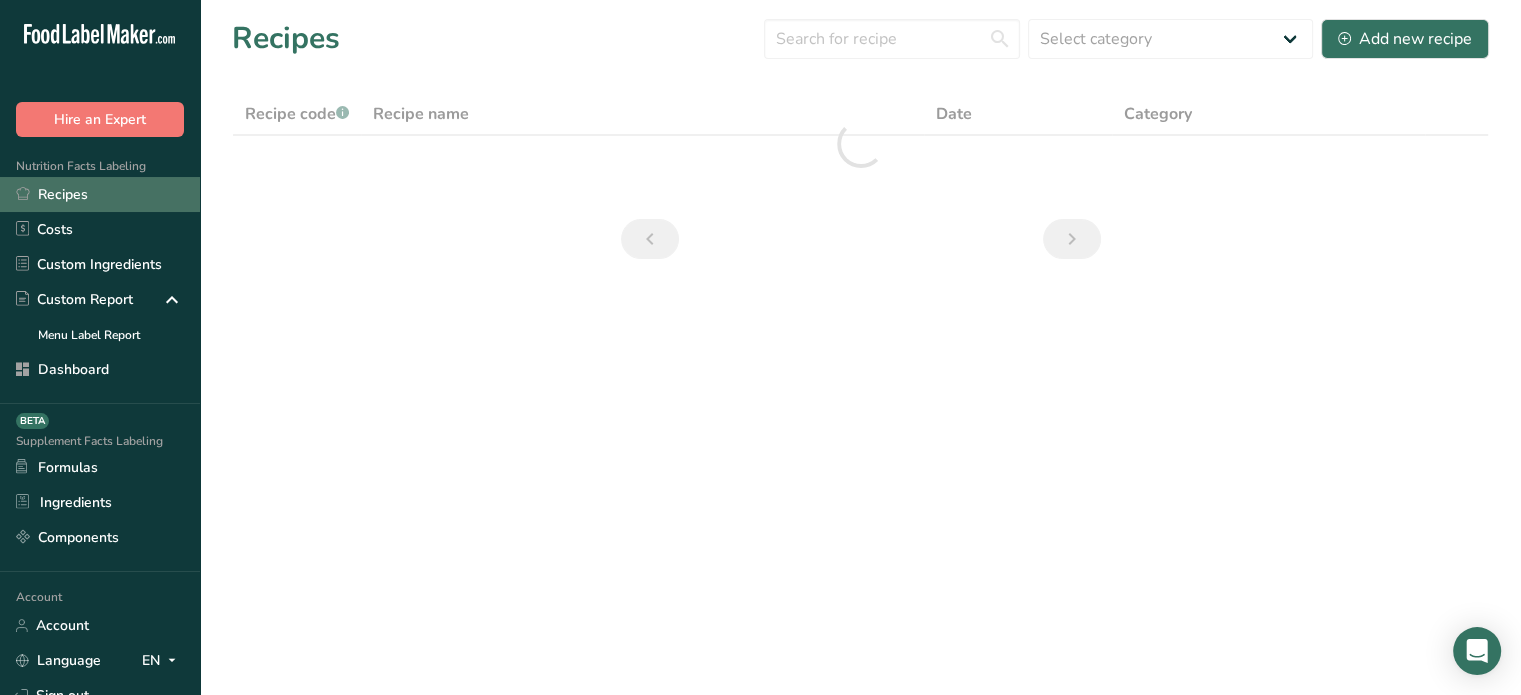 scroll, scrollTop: 0, scrollLeft: 0, axis: both 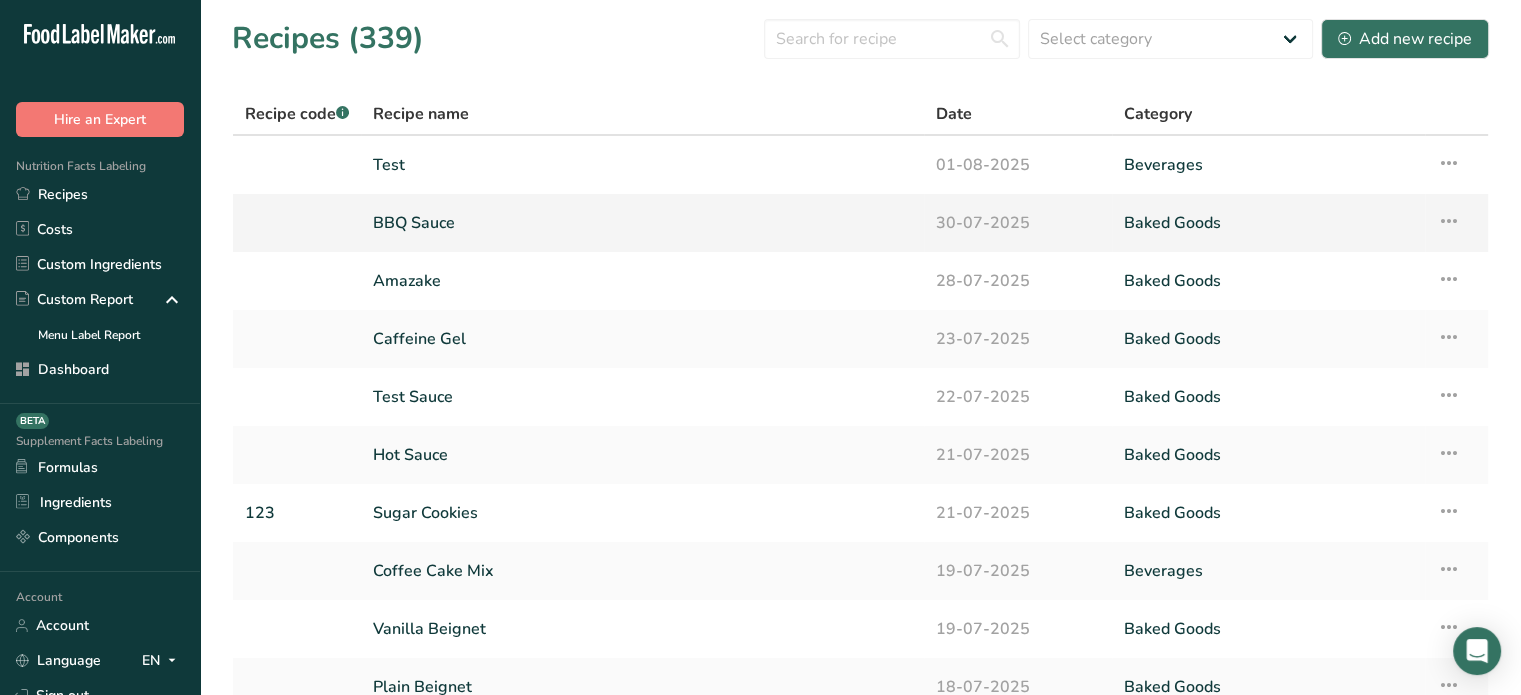 click on "BBQ Sauce" at bounding box center (642, 223) 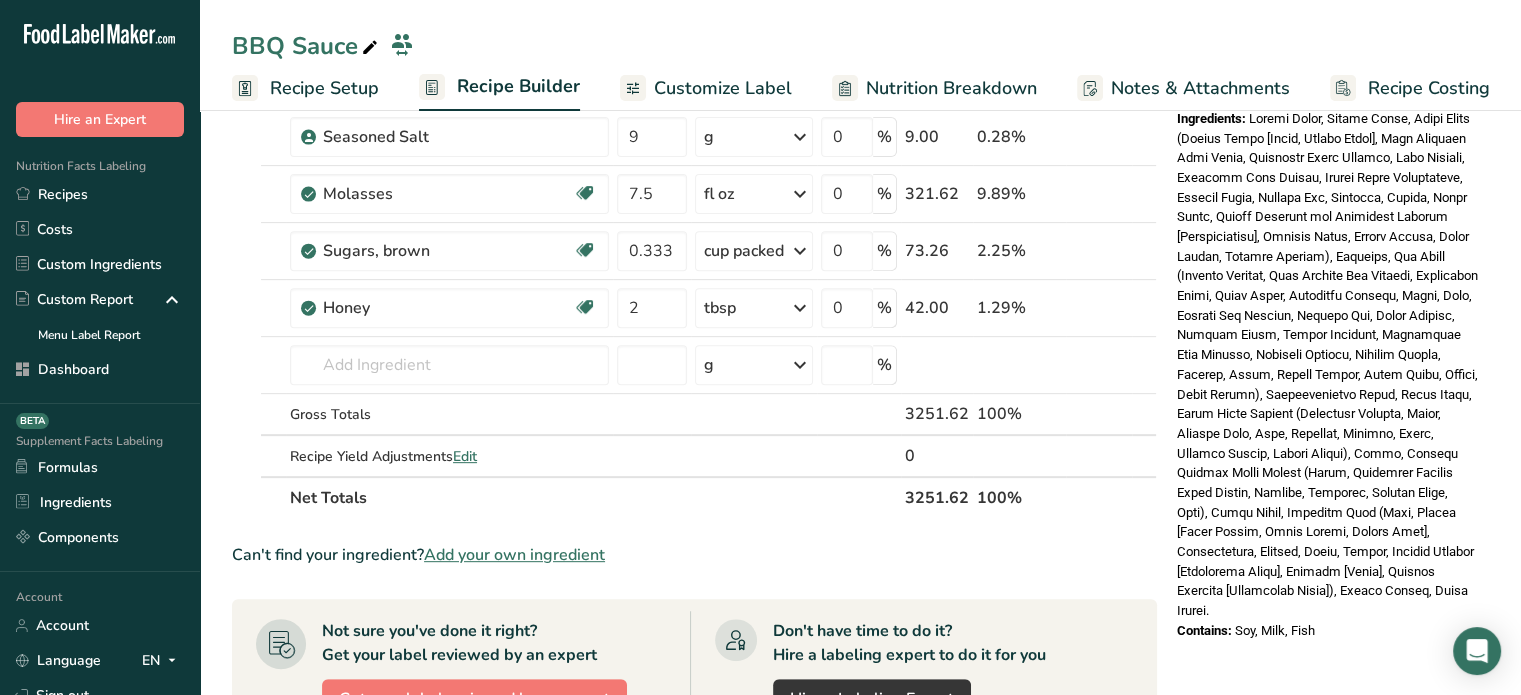 scroll, scrollTop: 765, scrollLeft: 0, axis: vertical 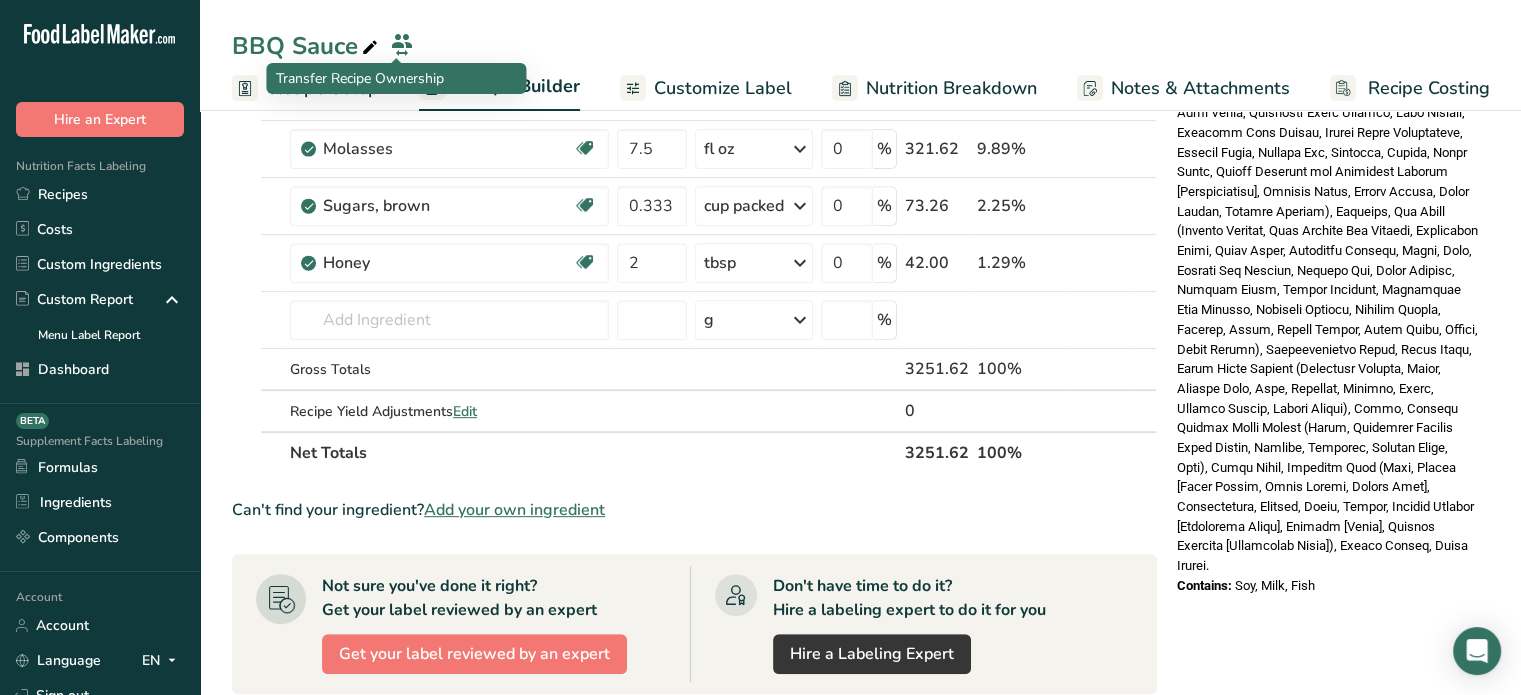 click on "Transfer Recipe Ownership" at bounding box center [396, 78] 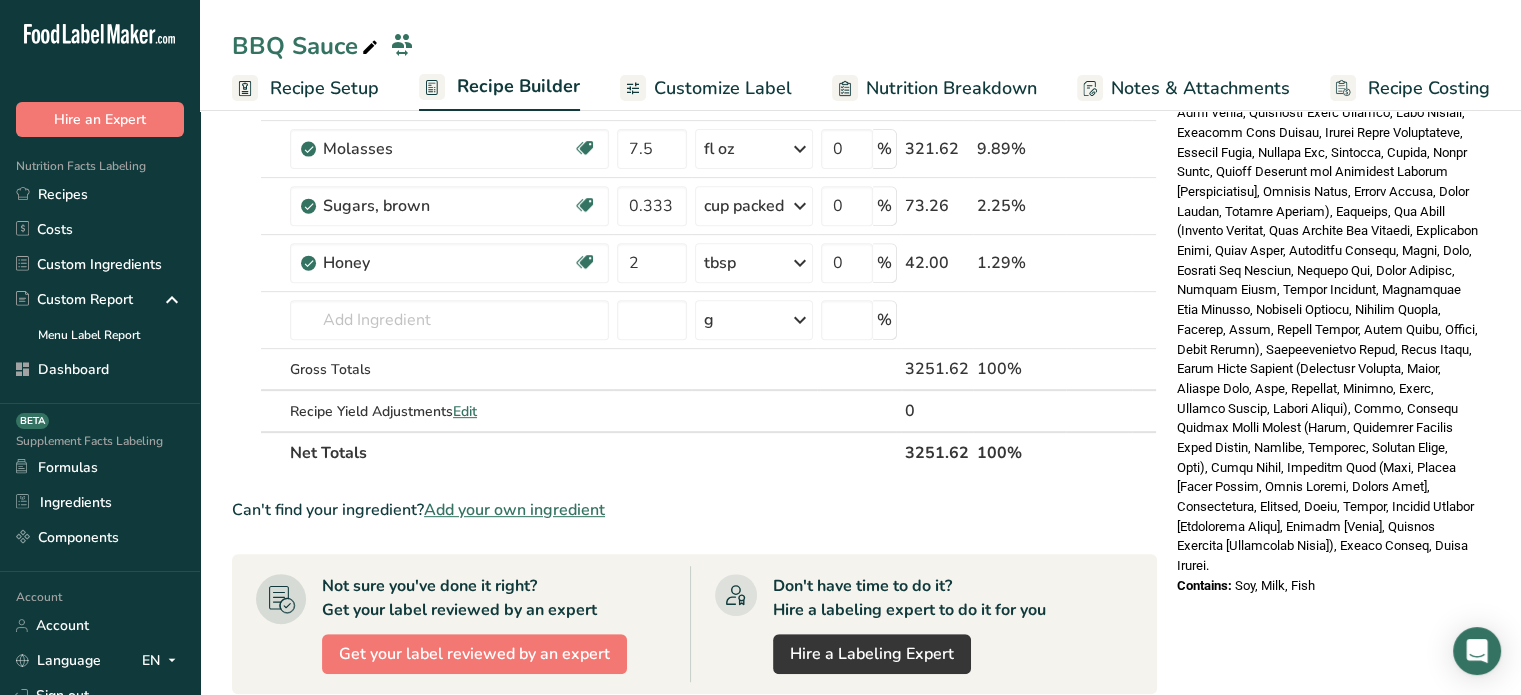 click on "Recipe Setup" at bounding box center (324, 88) 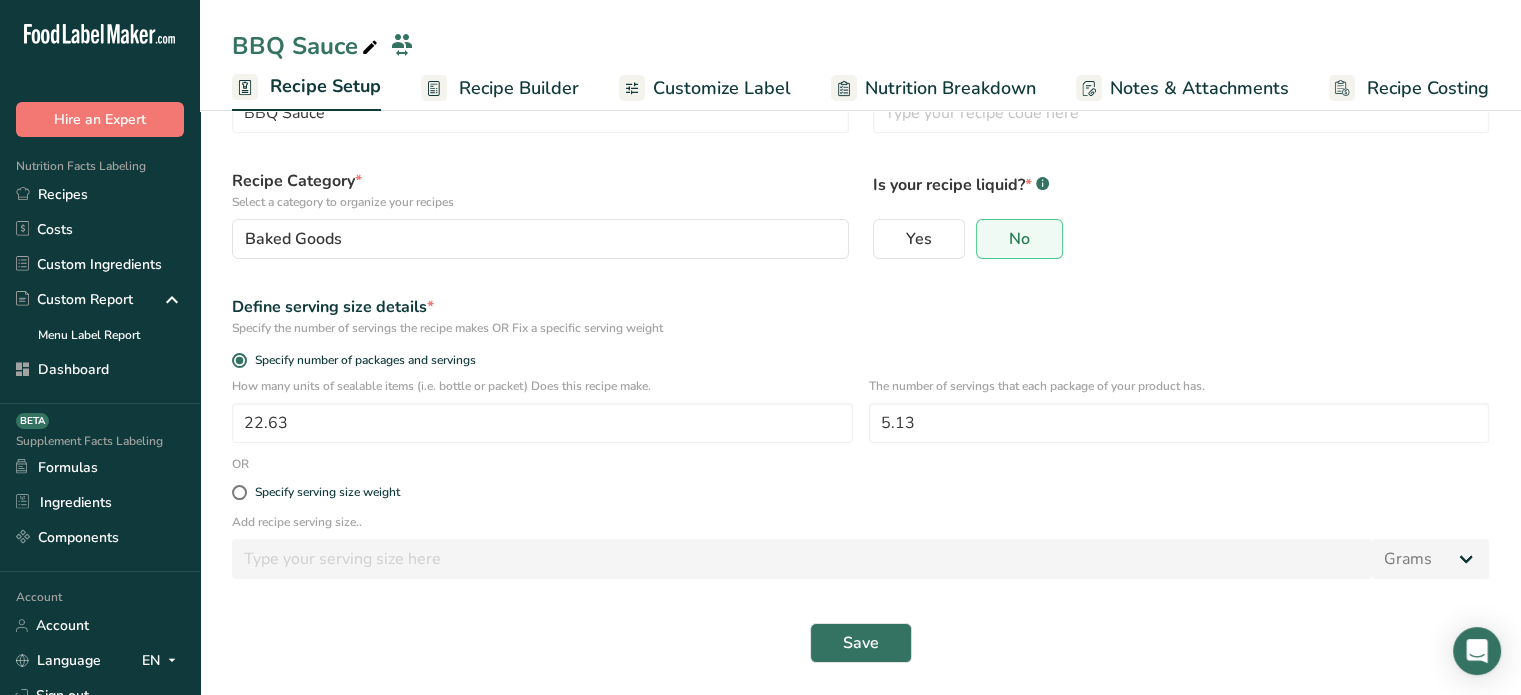 scroll, scrollTop: 95, scrollLeft: 0, axis: vertical 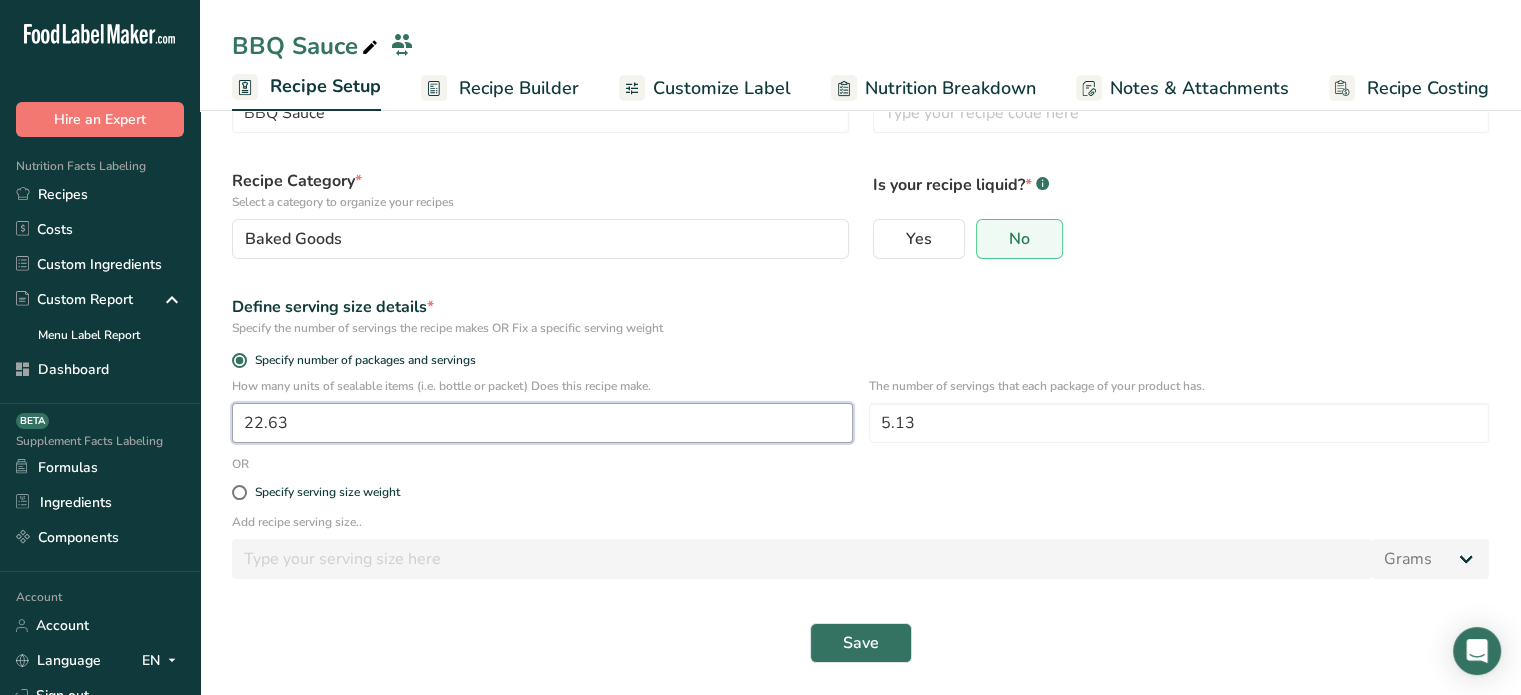 drag, startPoint x: 487, startPoint y: 416, endPoint x: 208, endPoint y: 419, distance: 279.01614 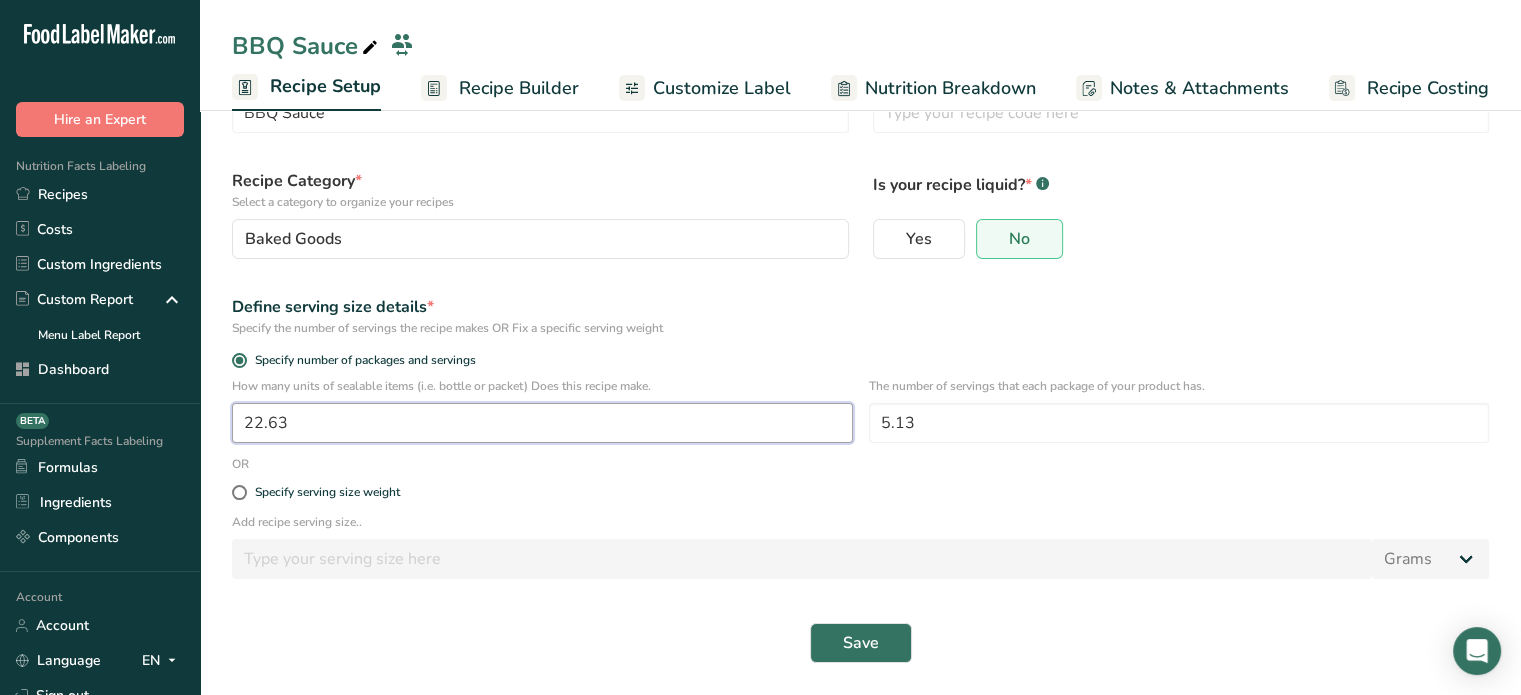 click on "Recipe name *   BBQ Sauce
Recipe code
.a-a{fill:#347362;}.b-a{fill:#fff;}
Recipe Category *
Select a category to organize your recipes
Baked Goods
Standard Categories
Custom Categories
.a-a{fill:#347362;}.b-a{fill:#fff;}
Add New Category
Is your recipe liquid? *   .a-a{fill:#347362;}.b-a{fill:#fff;}           Yes   No
Define serving size details *
Specify the number of servings the recipe makes OR Fix a specific serving weight
Specify number of packages and servings
How many units of sealable items (i.e. bottle or packet) Does this recipe make.
22.63
The number of servings that each package of your product has.
5.13
OR
Specify serving size weight" at bounding box center [860, 352] 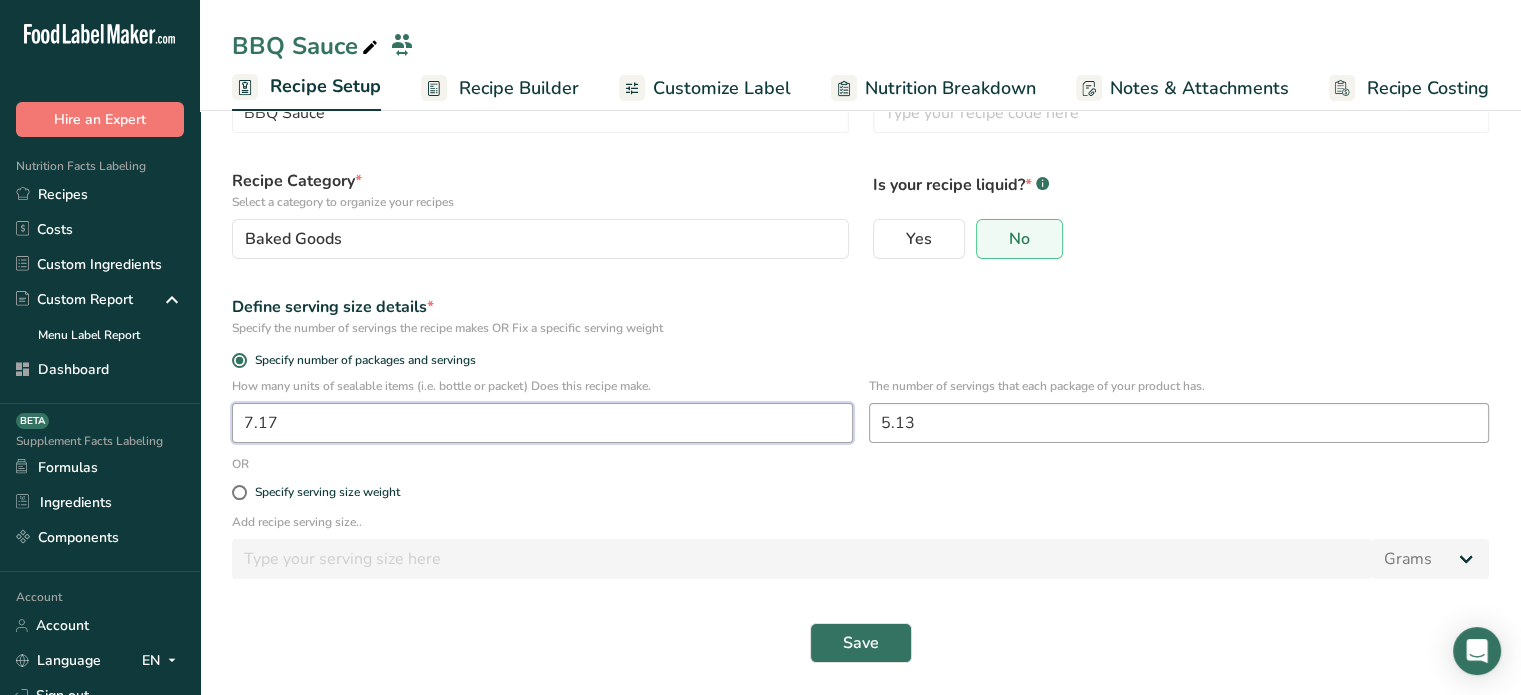 type on "7.17" 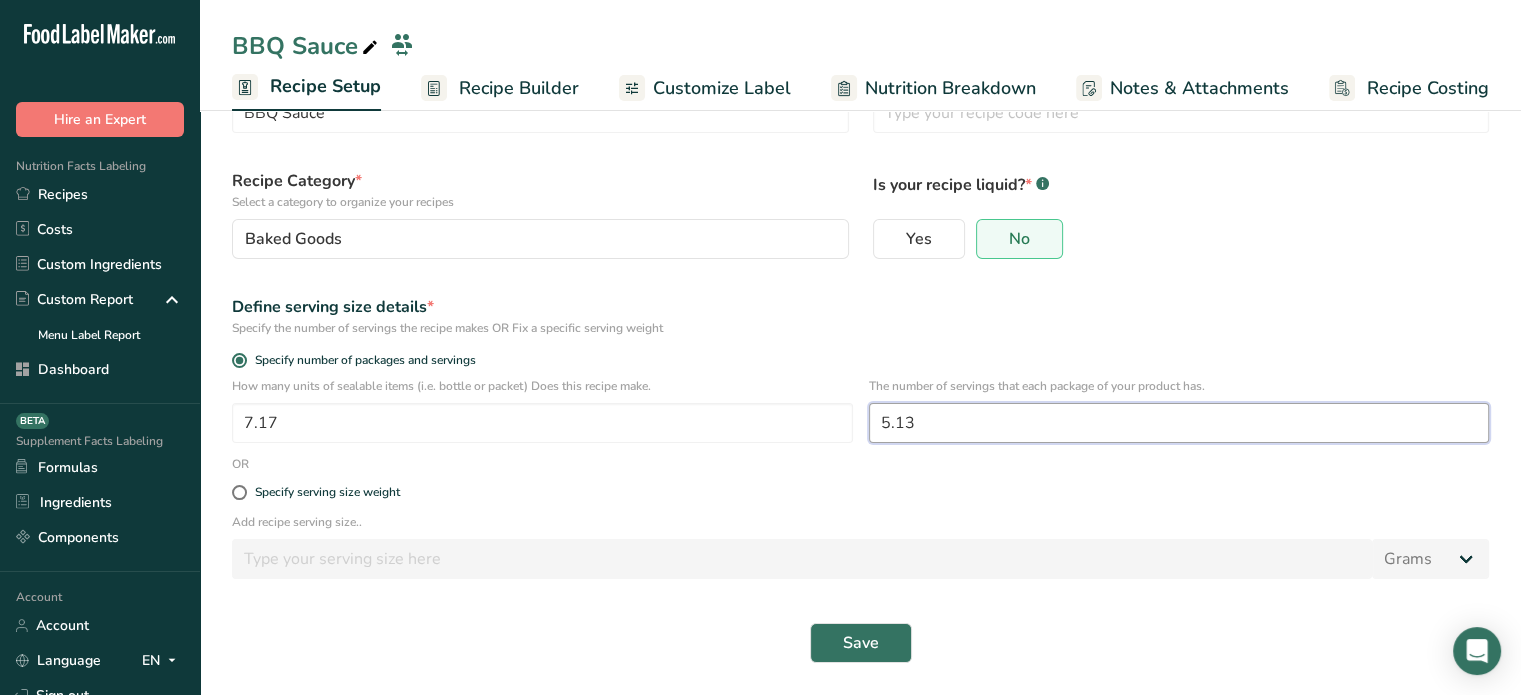drag, startPoint x: 960, startPoint y: 420, endPoint x: 868, endPoint y: 415, distance: 92.13577 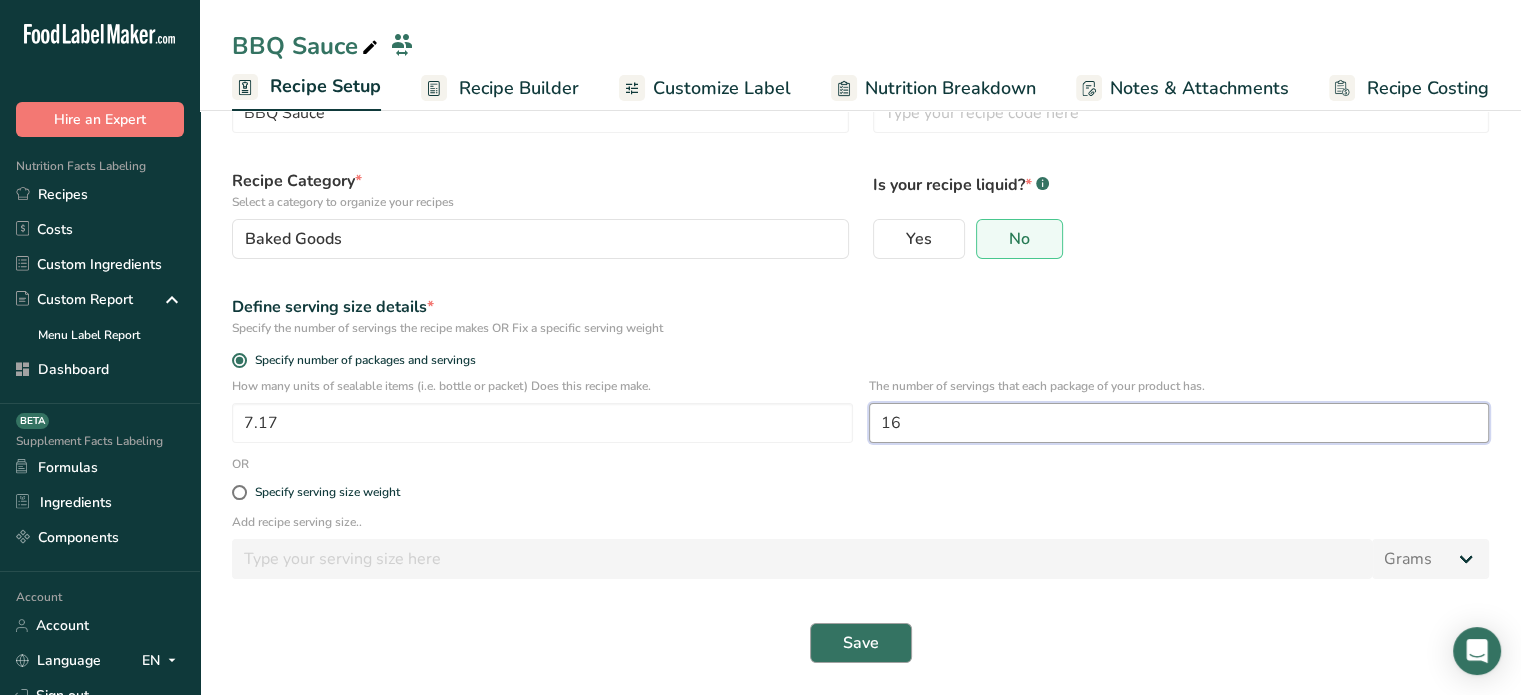 type on "16" 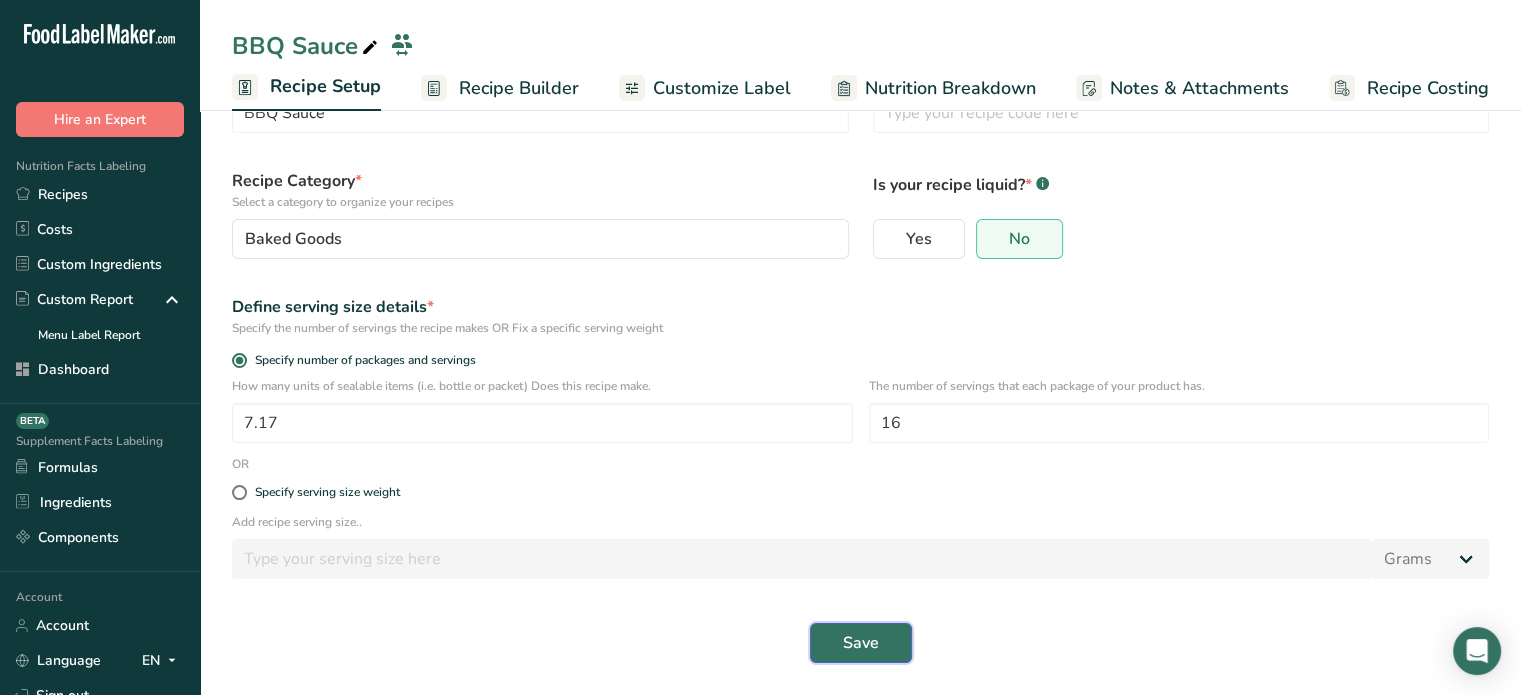 click on "Save" at bounding box center [861, 643] 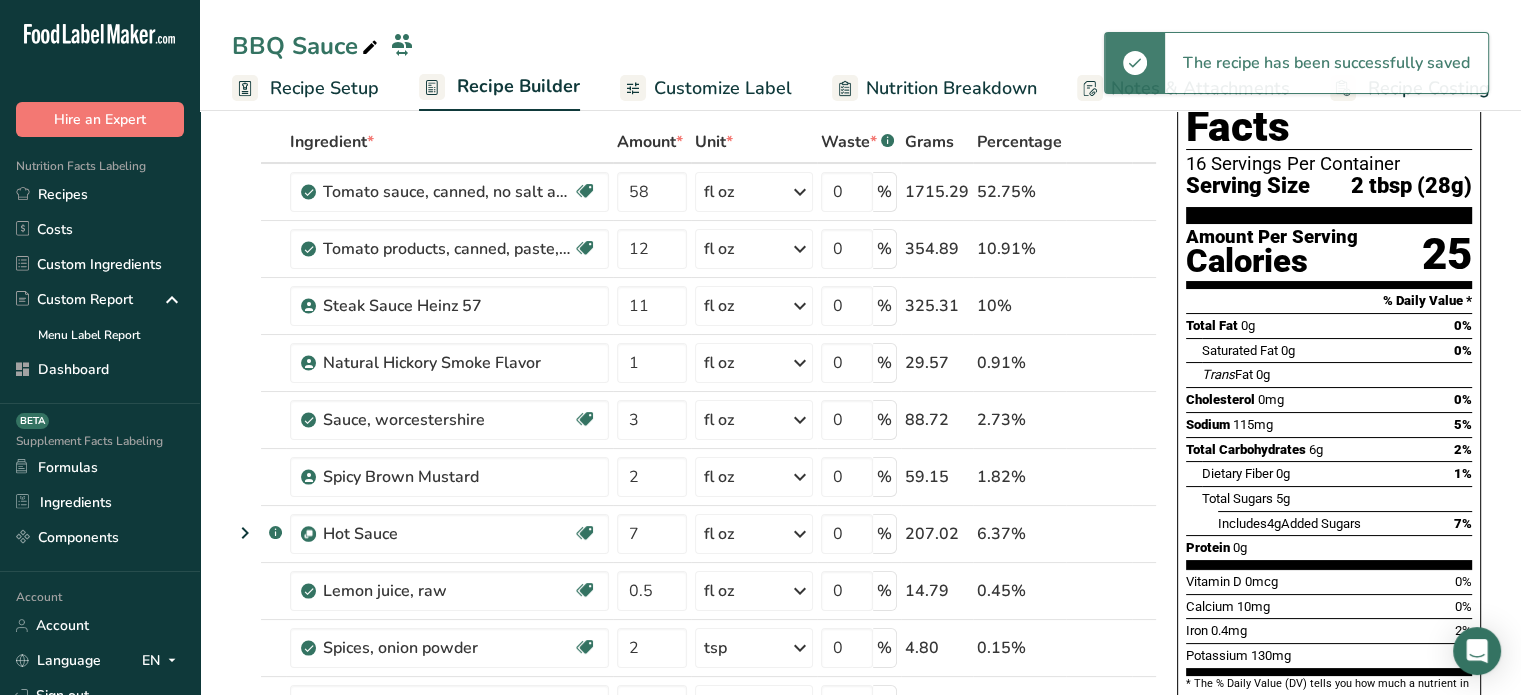 scroll, scrollTop: 703, scrollLeft: 0, axis: vertical 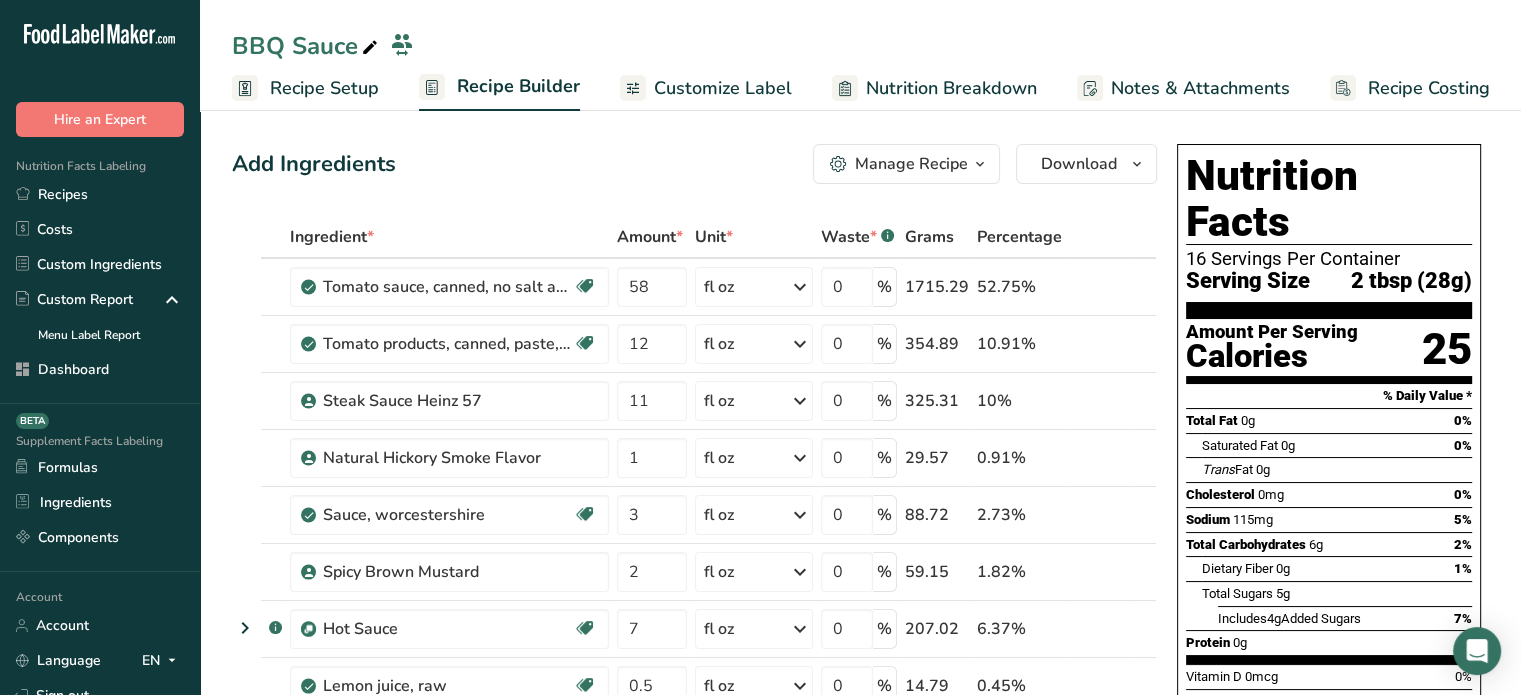 click on "Customize Label" at bounding box center [723, 88] 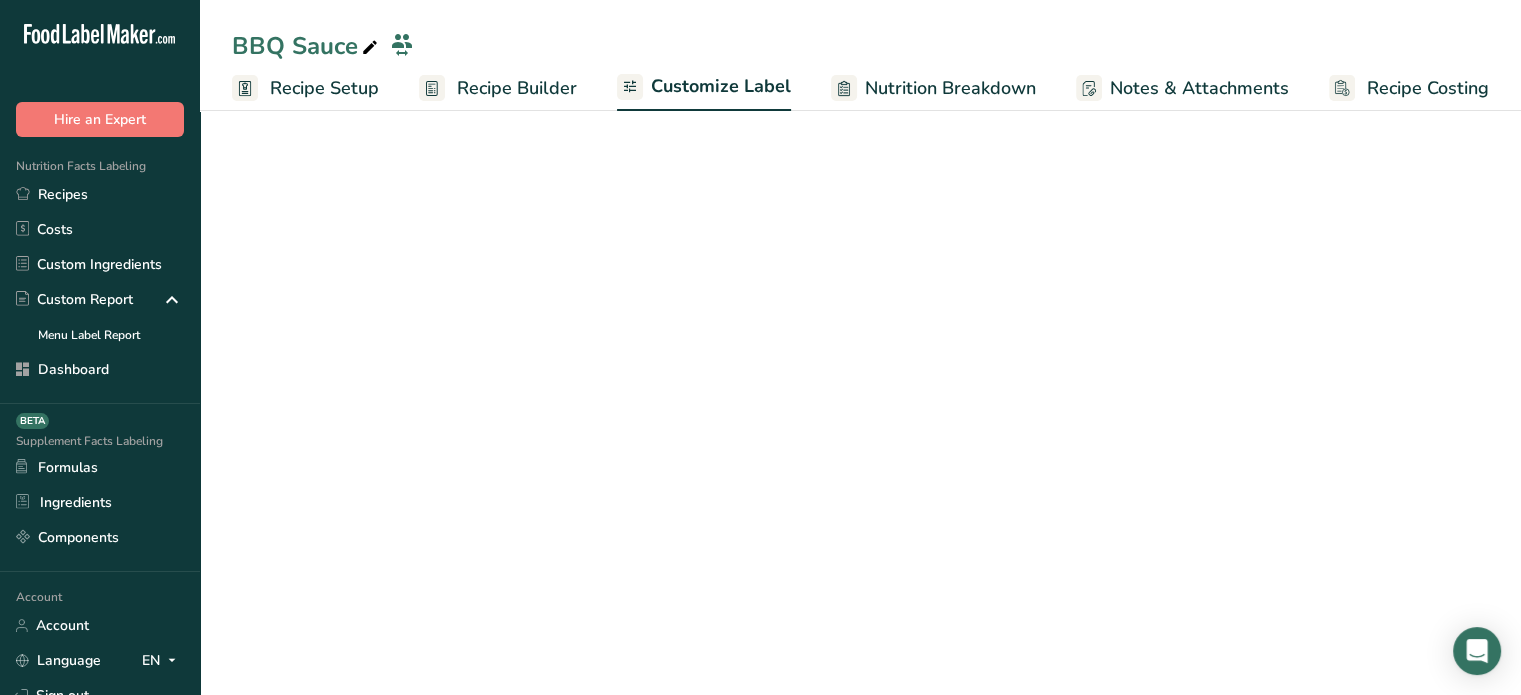 scroll, scrollTop: 0, scrollLeft: 0, axis: both 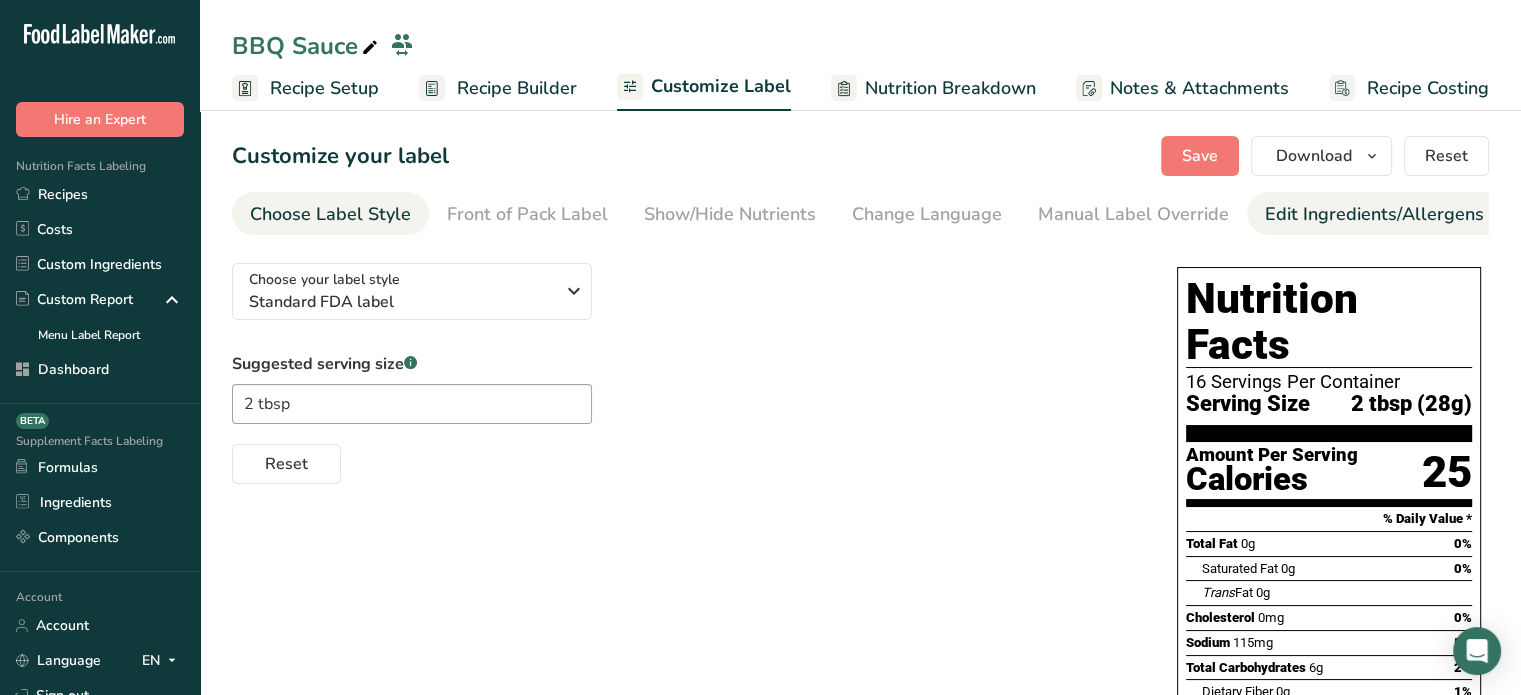 click on "Edit Ingredients/Allergens List" at bounding box center (1392, 214) 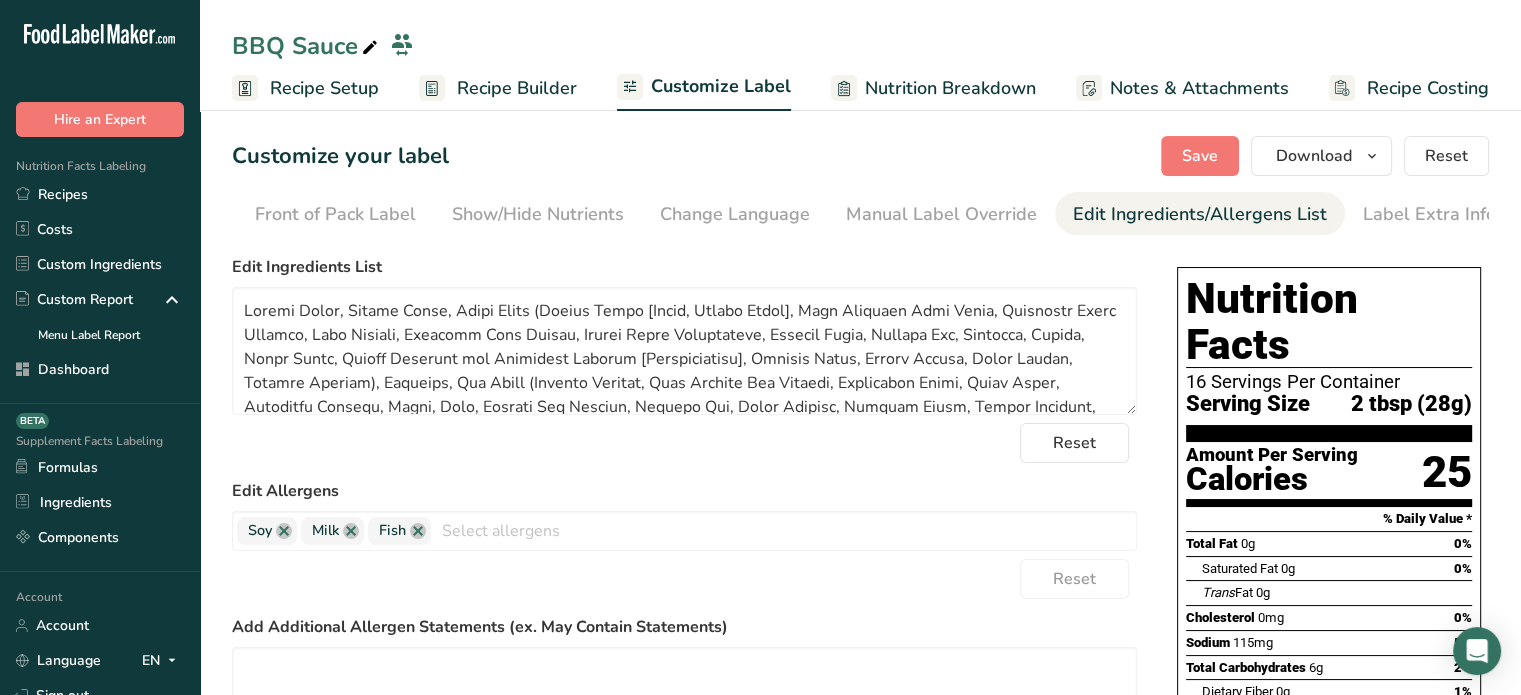 scroll, scrollTop: 0, scrollLeft: 196, axis: horizontal 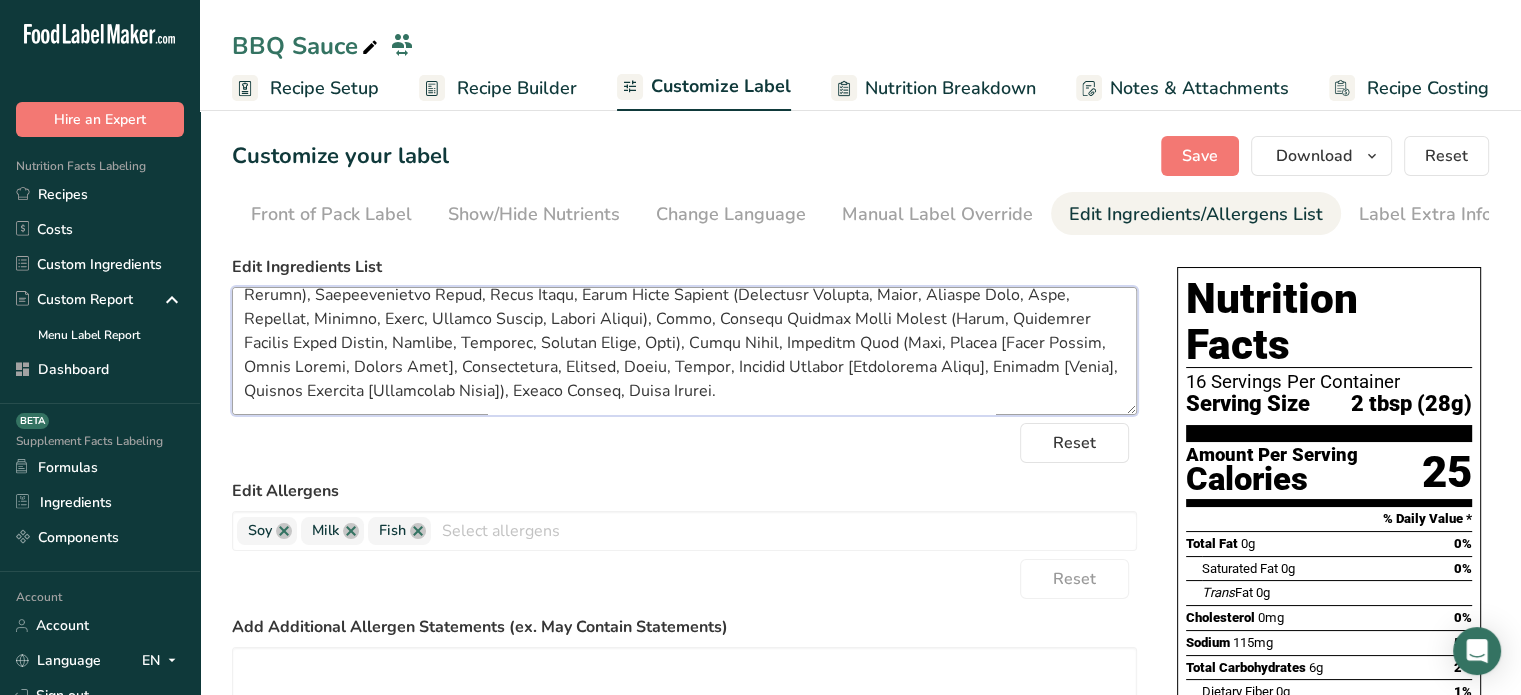 drag, startPoint x: 239, startPoint y: 308, endPoint x: 845, endPoint y: 461, distance: 625.016 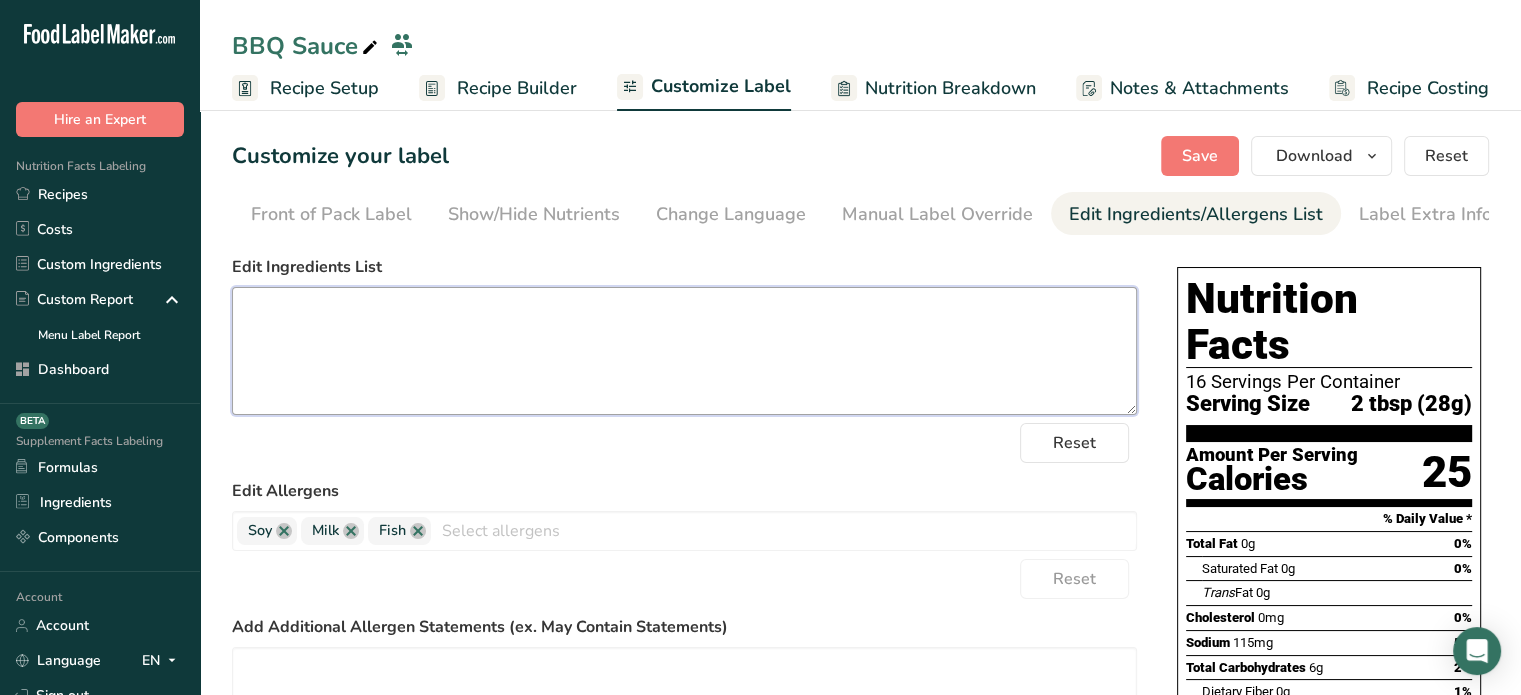 scroll, scrollTop: 0, scrollLeft: 0, axis: both 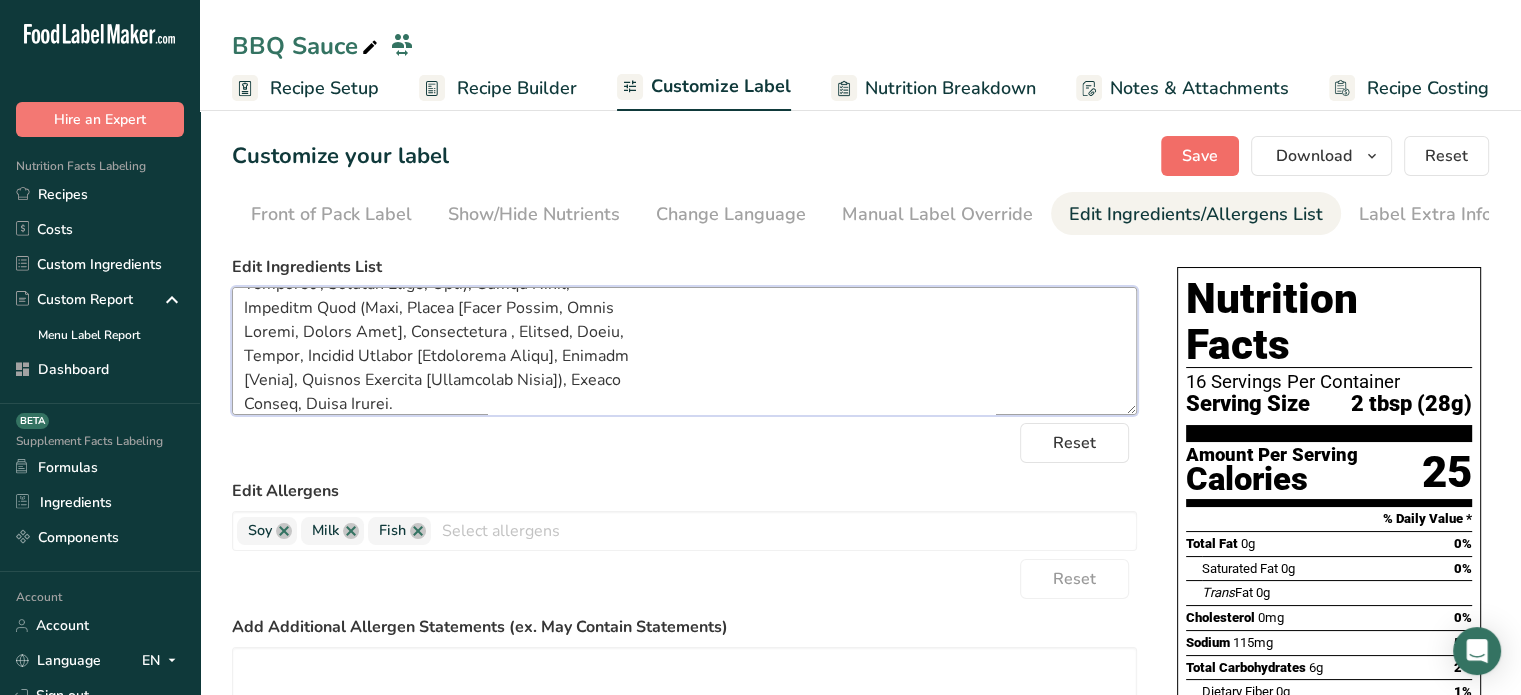 type on "Tomato Sauce, Tomato Paste, Steak
Sauce (Tomato Puree [Water, Tomato Paste], High
Fructose Corn Syrup, Distilled White Vinegar, Malt
Vinegar, Modified Food Starch, Raisin Juice
Concentrate , Mustard Flour, Soybean Oil, Turmeric,
Spices, Apple Puree, Sodium Benzoate and
Potassium Sorbate [Preservatives ], Caramel Color,
Garlic Powder, Onion Powder, Natural Flavors),
Molasses , Hot Sauce (Cayenne Peppers, Aged
Cayenne Red Peppers, Granulated Sugar, Brown
Sugar, Distilled Vinegar, Water, Salt, Crushed Red
Peppers, Xanthan Gum, Chili Peppers, Caramel
Color, Sodium Benzoate, Hydrolyzed Corn Protein,
Tamarind Extract, Natural Flavor, Oregano, Cumin,
Garlic Powder, Lemon Juice, Butter, Onion Powder),
Worcestershire Sauce, Brown Sugar, Spicy Brown
Mustard (Distilled Vinegar, Water, Mustard Seed,
Salt, Turmeric, Paprika, Spice, Natural Flavor, Garlic
Powder), Honey, Natural Hickory Smoke Flavor
(Water, Authentic Hickory Smoke Flavor, Vinegar,
Molasses , Caramel Color, Salt), Lemon Juice,
Seasoned Salt (Salt, Spices..." 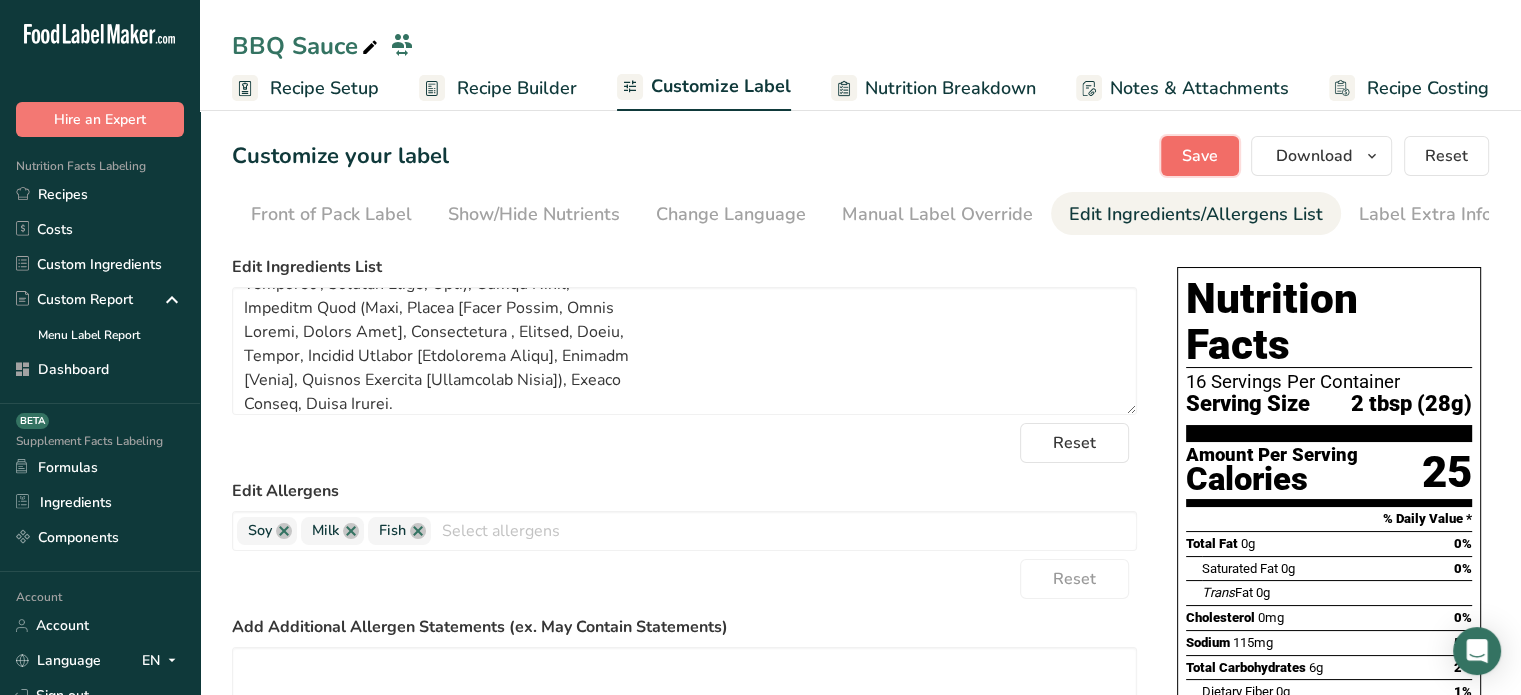 click on "Save" at bounding box center [1200, 156] 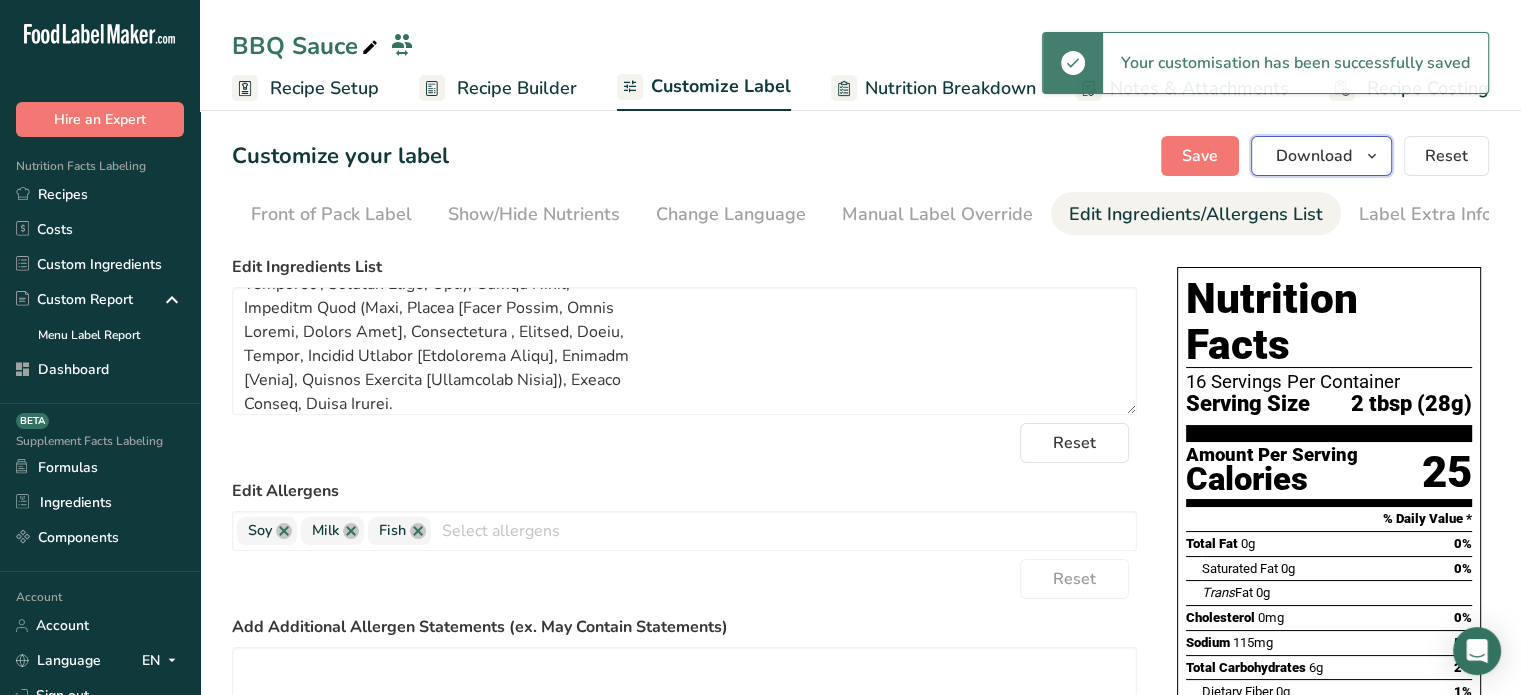 click on "Download" at bounding box center [1321, 156] 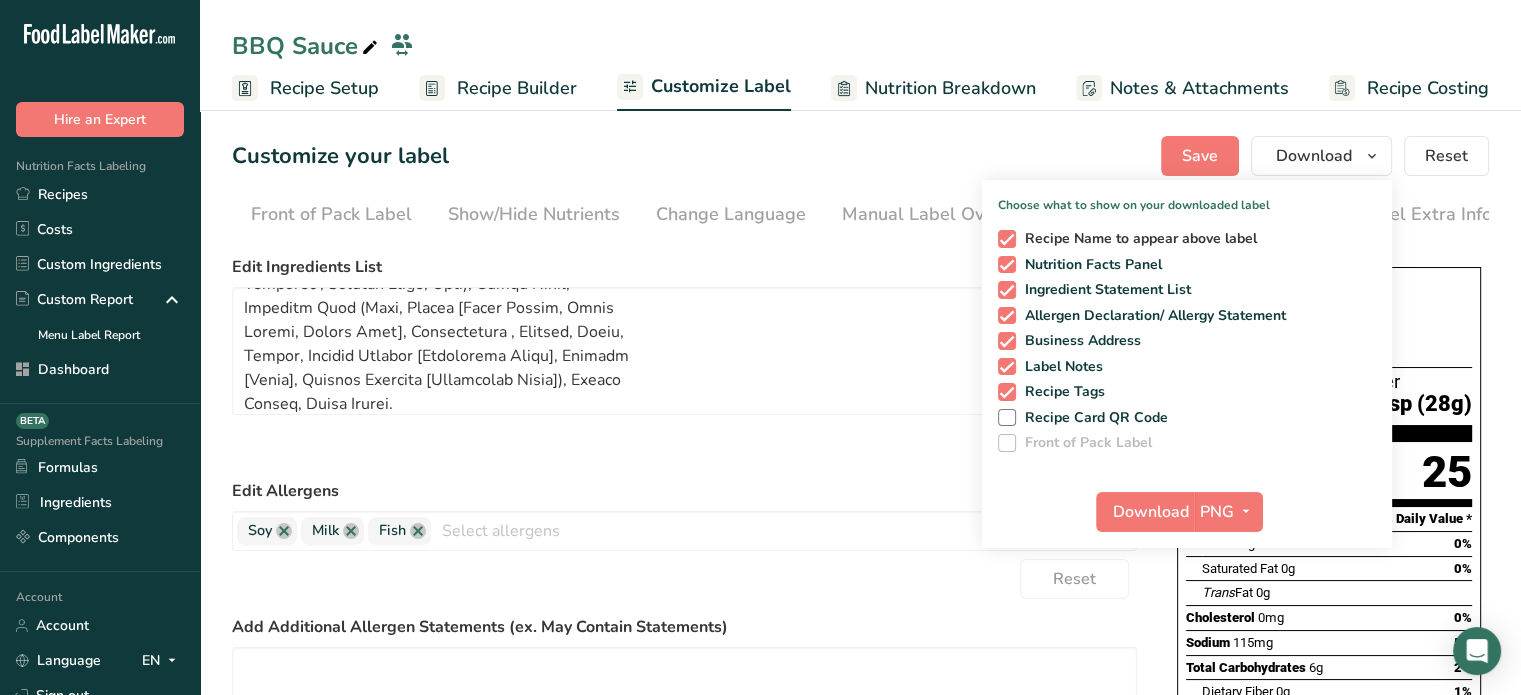 click on "Recipe Name to appear above label" at bounding box center [1137, 239] 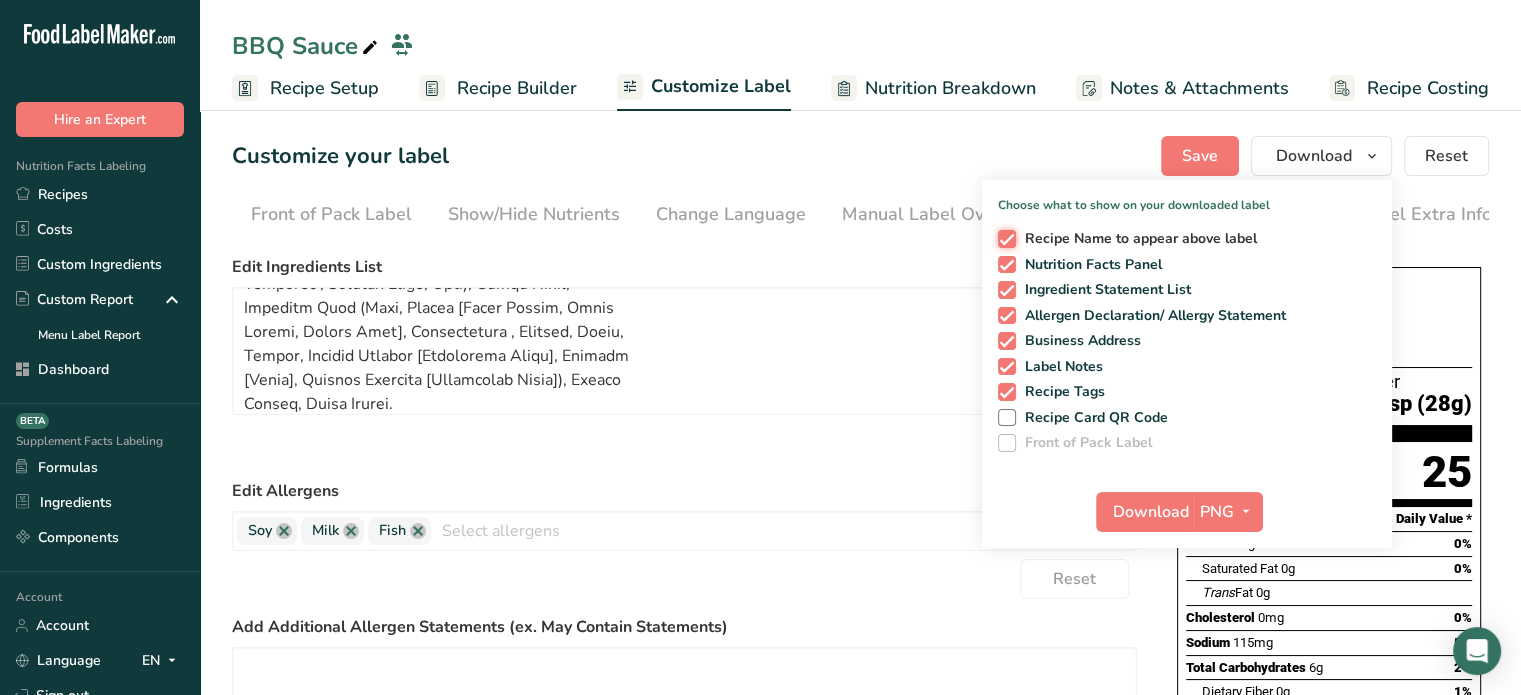click on "Recipe Name to appear above label" at bounding box center (1004, 238) 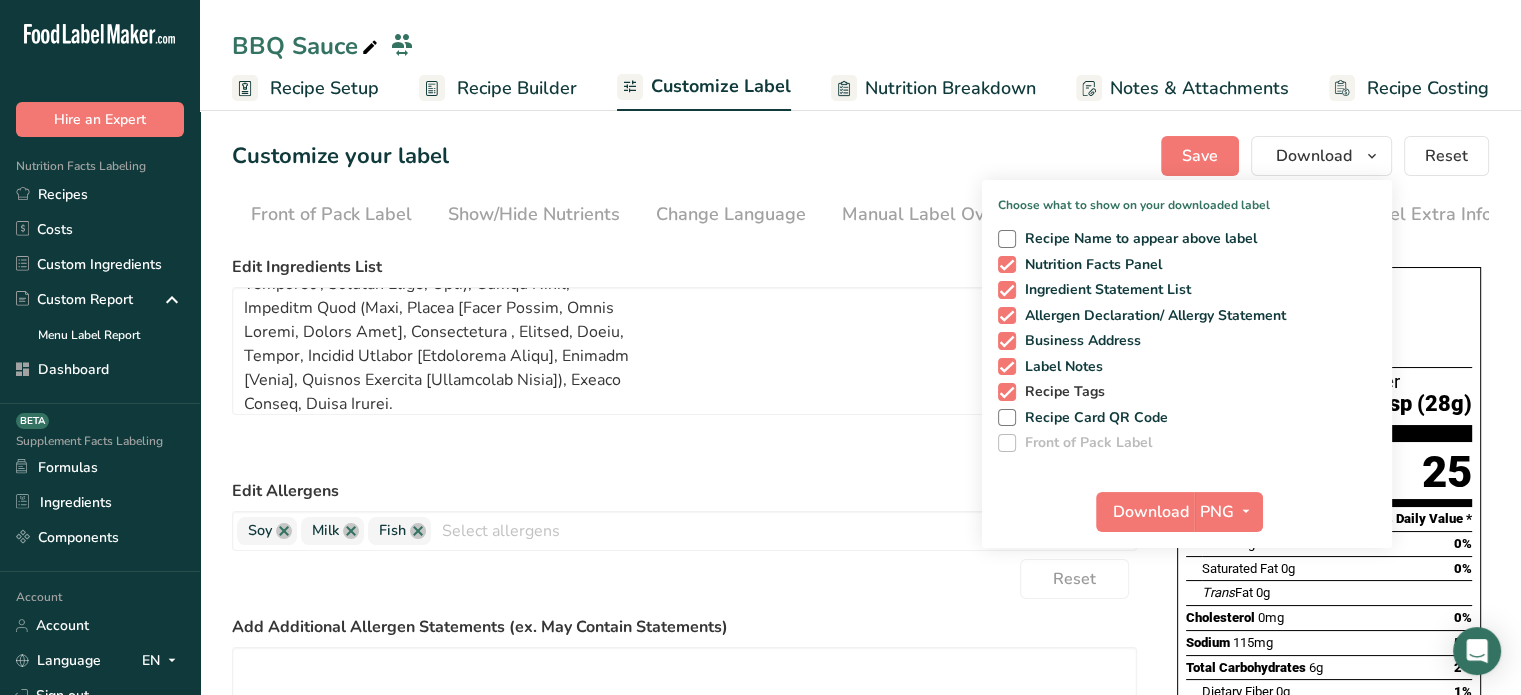 click on "Recipe Tags" at bounding box center (1061, 392) 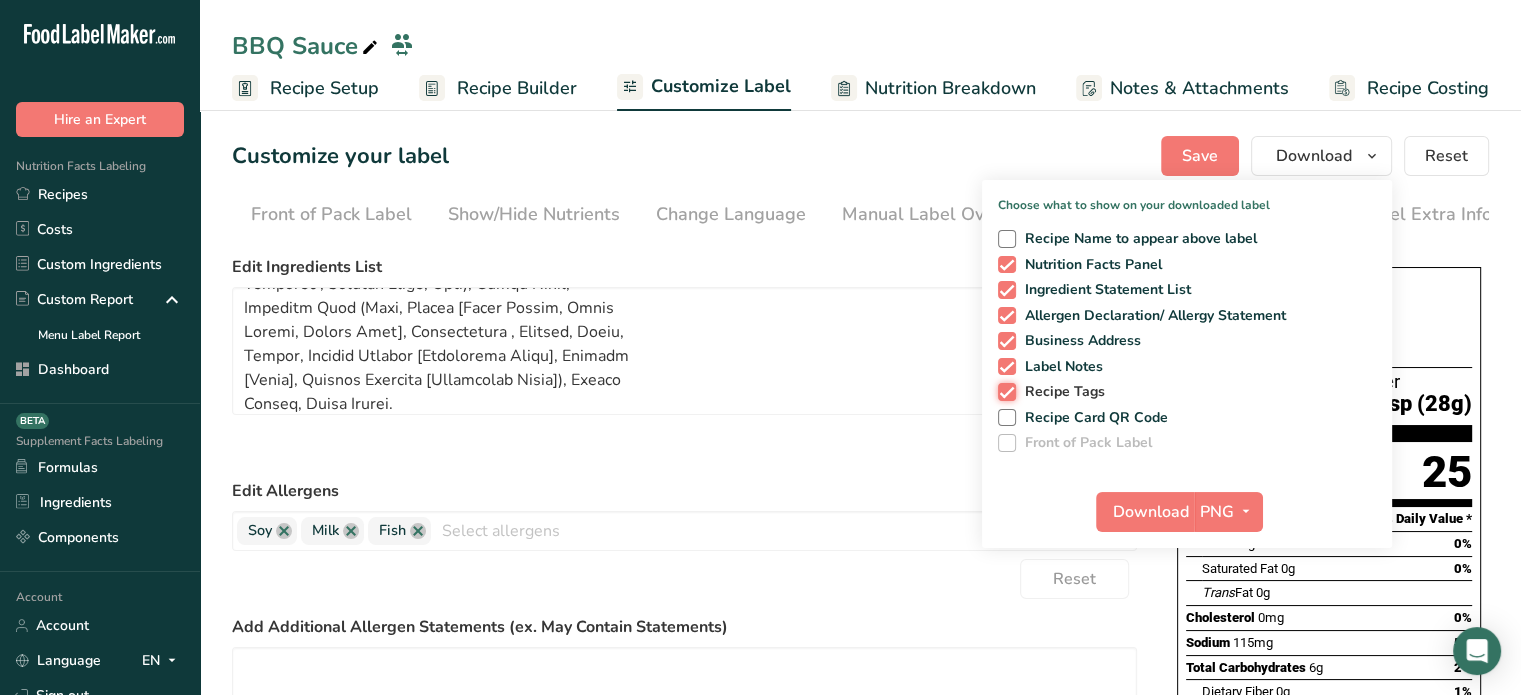 click on "Recipe Tags" at bounding box center (1004, 391) 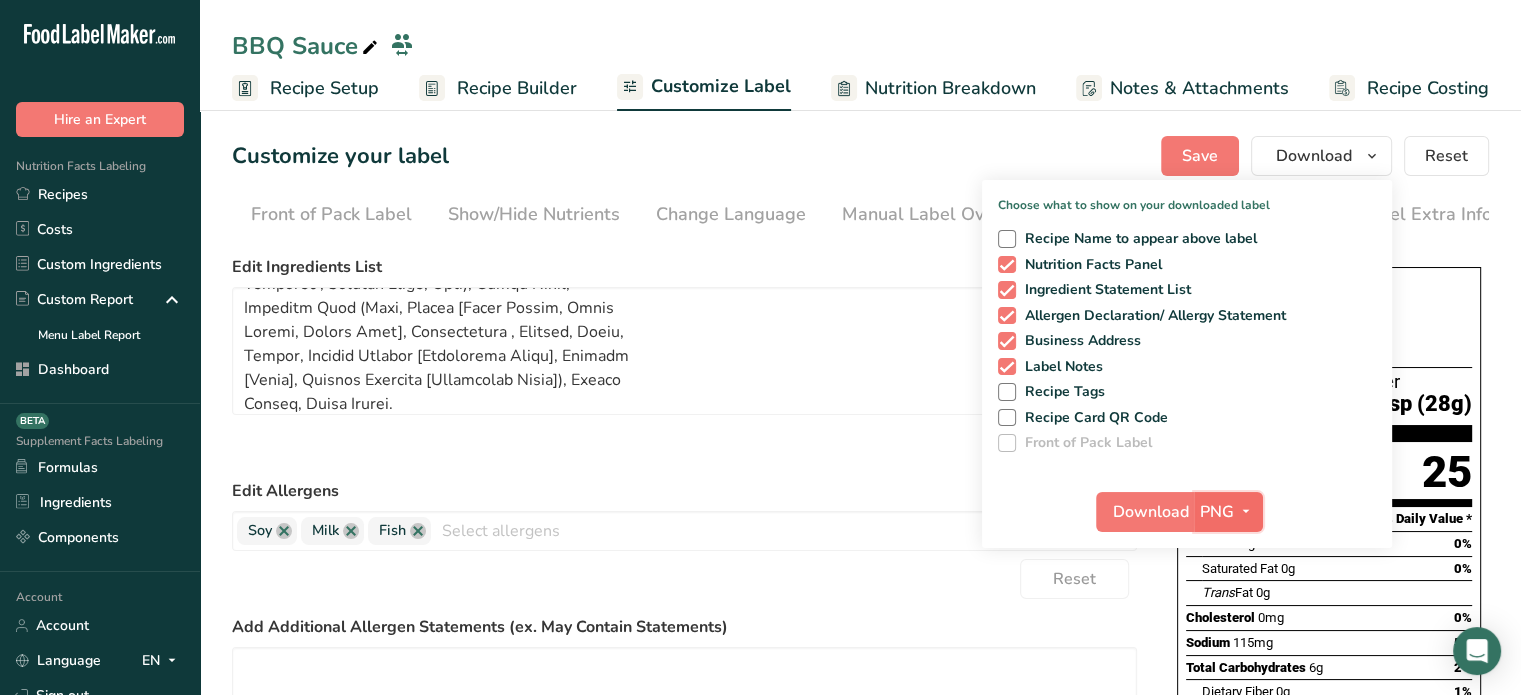 click on "PNG" at bounding box center (1217, 512) 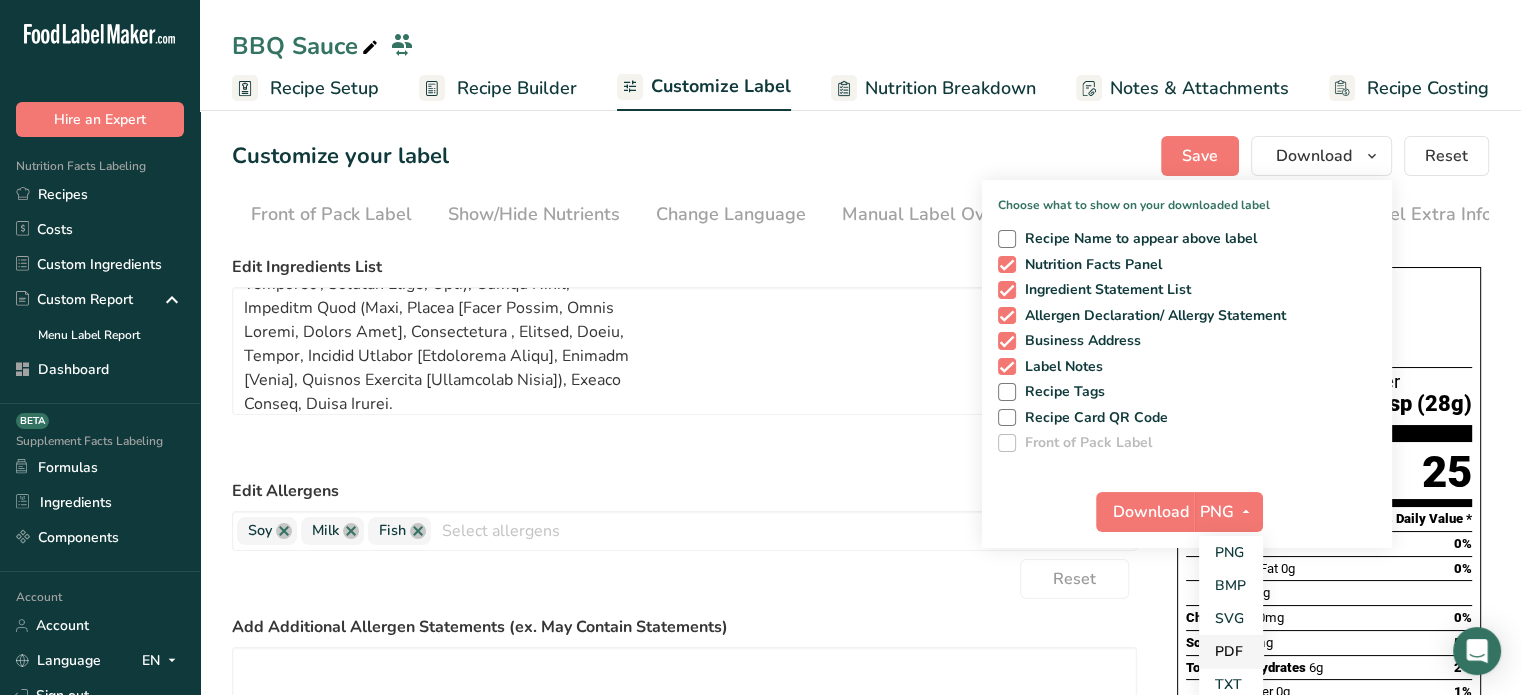 click on "PDF" at bounding box center [1231, 651] 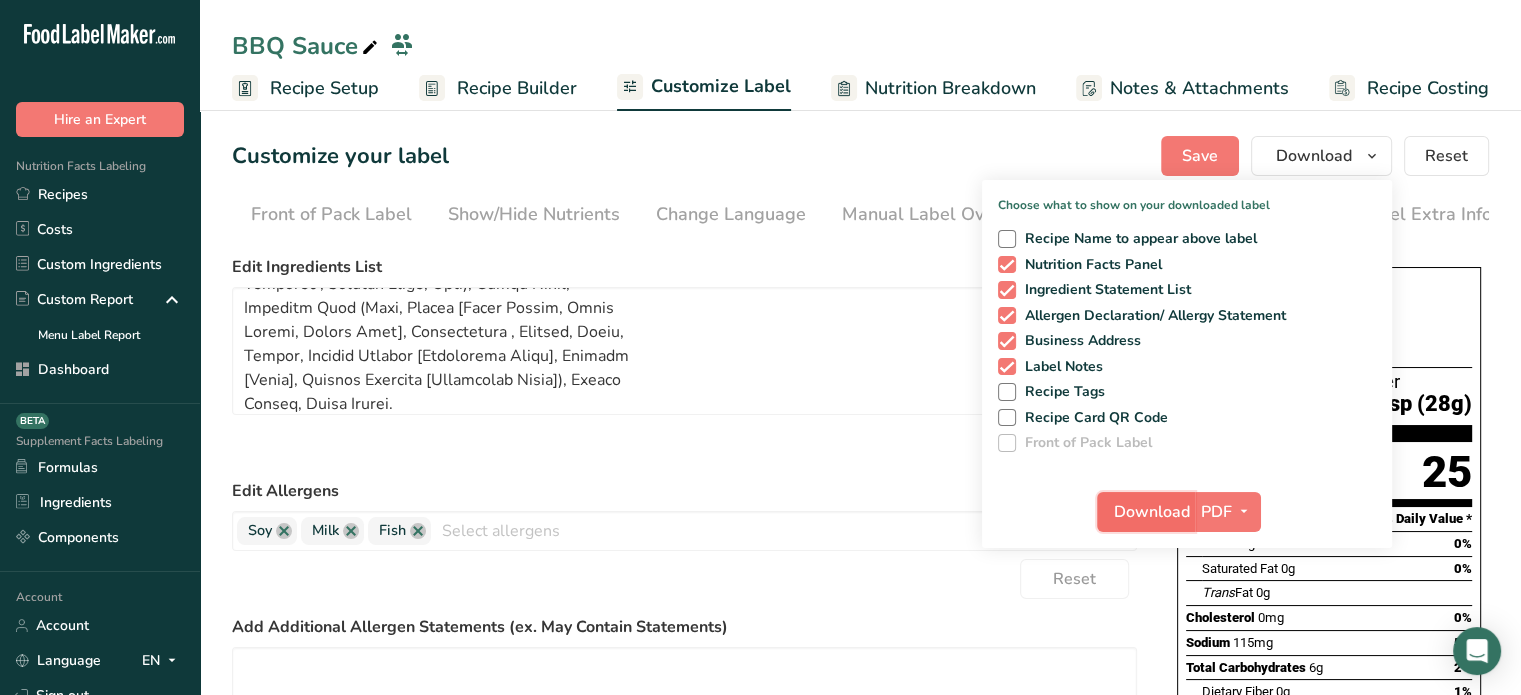 click on "Download" at bounding box center [1152, 512] 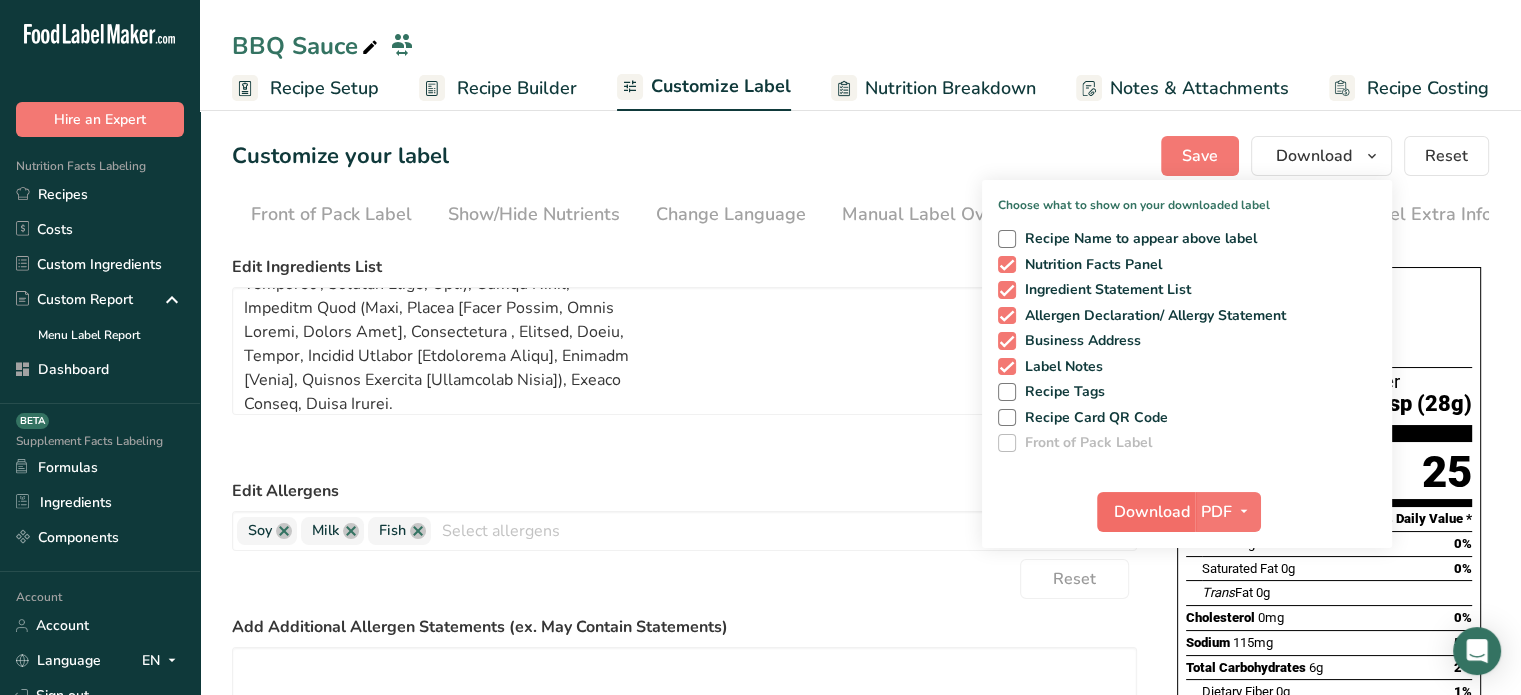 scroll, scrollTop: 0, scrollLeft: 180, axis: horizontal 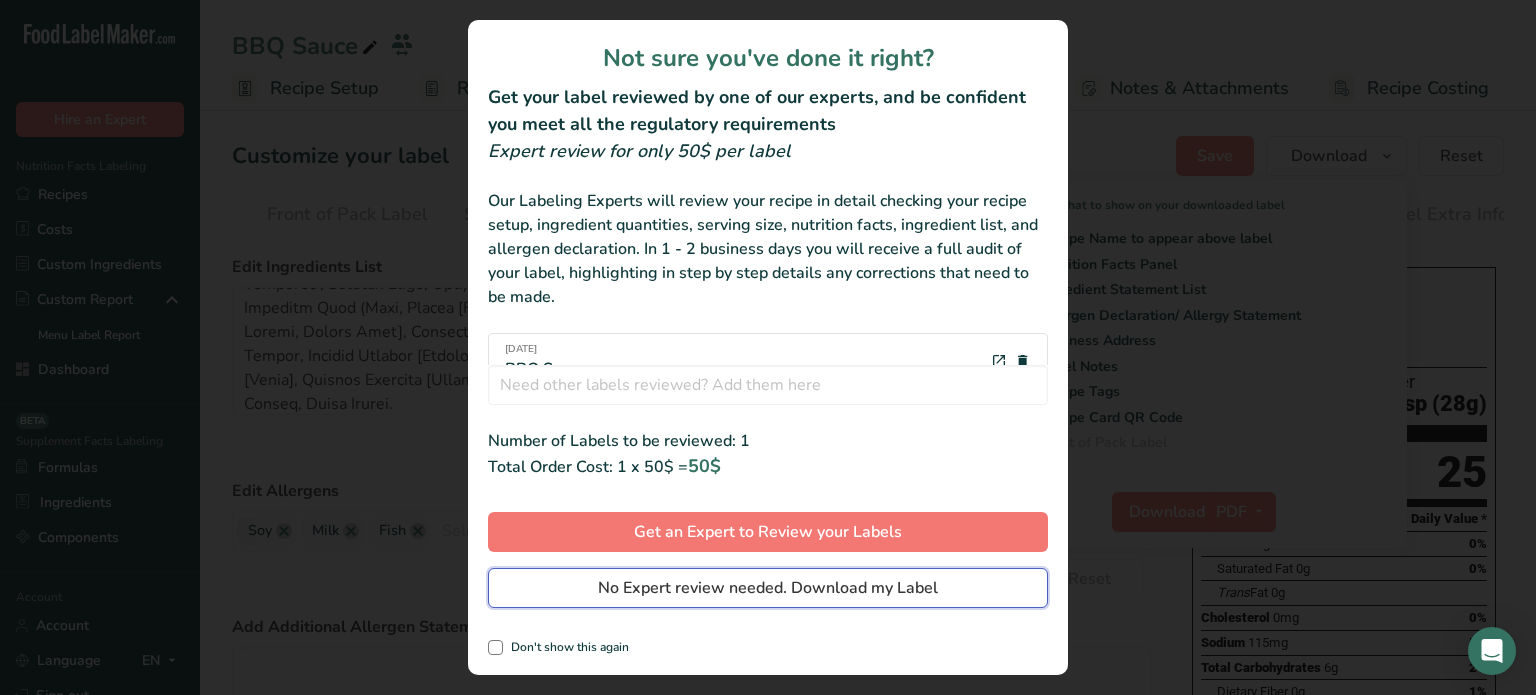 click on "No Expert review needed. Download my Label" at bounding box center (768, 588) 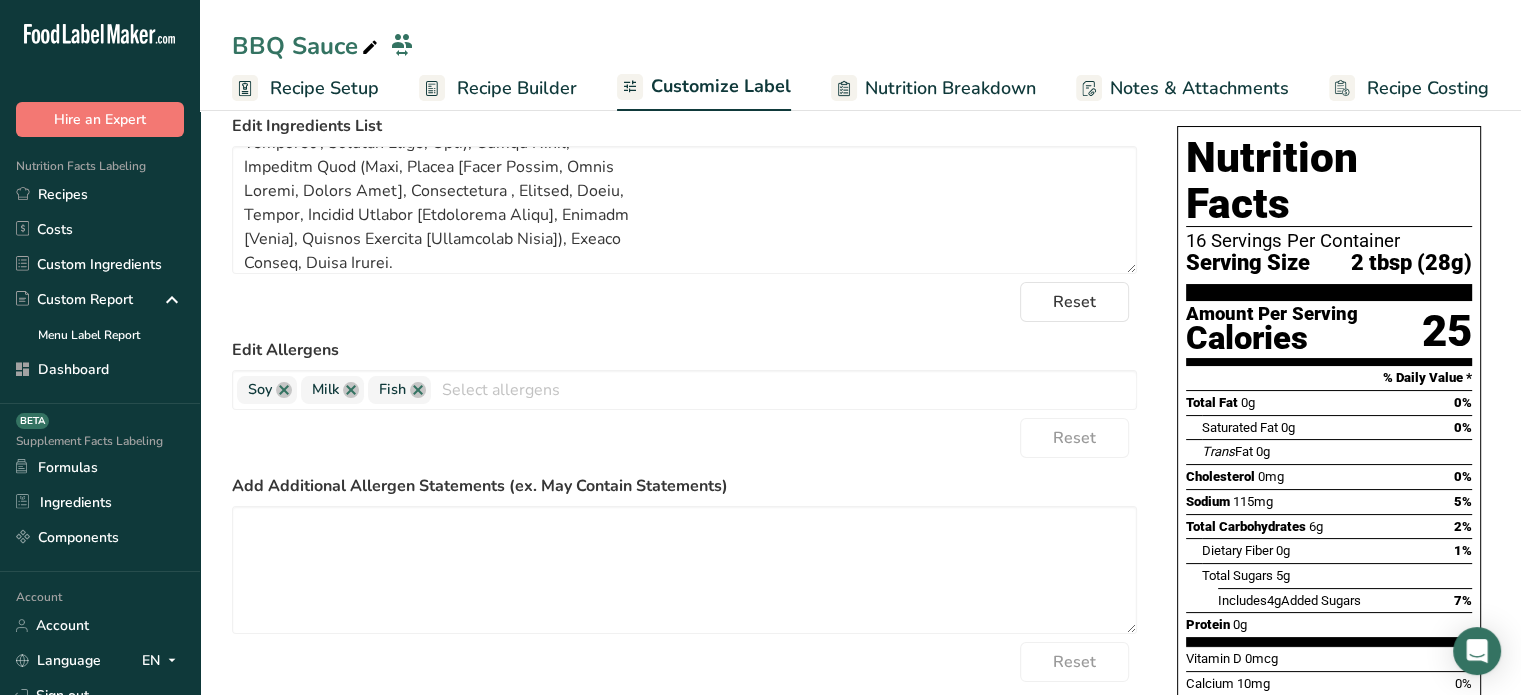 scroll, scrollTop: 0, scrollLeft: 0, axis: both 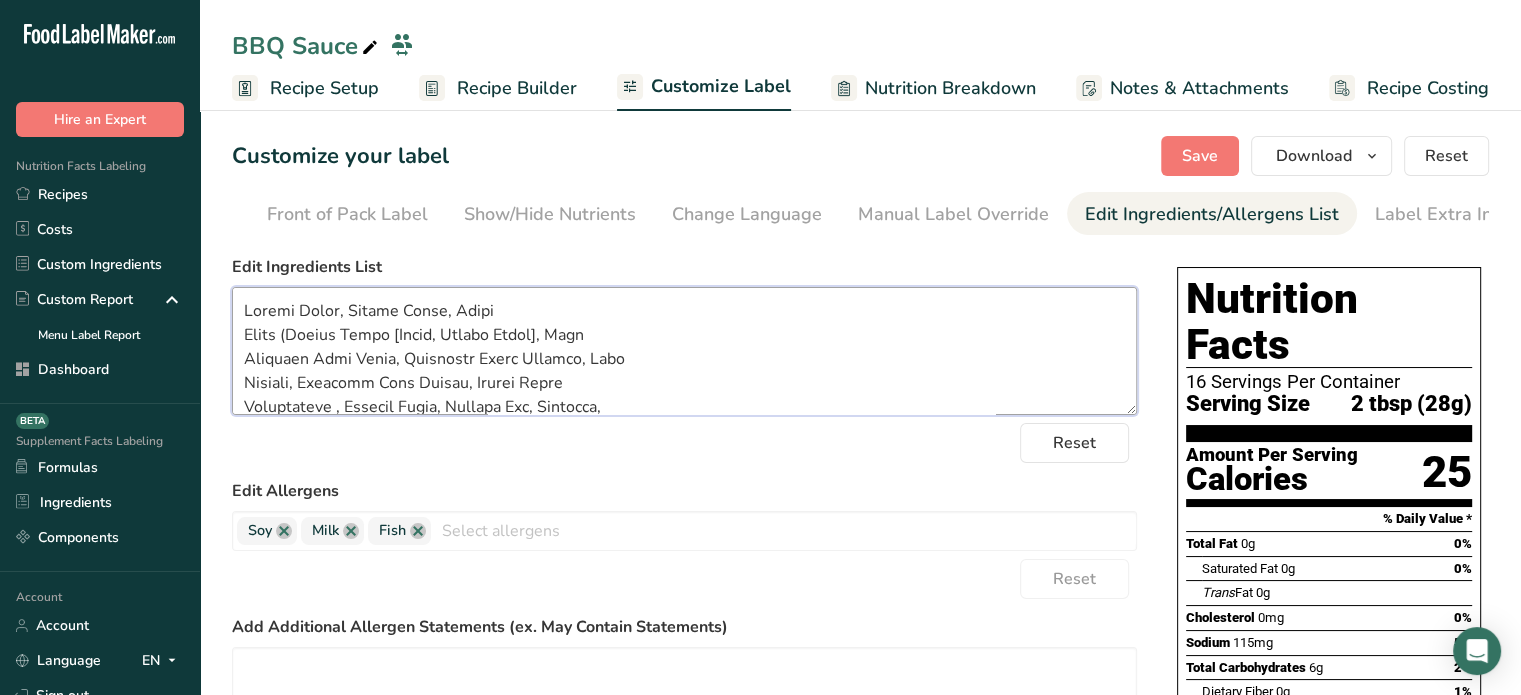 drag, startPoint x: 434, startPoint y: 413, endPoint x: 229, endPoint y: 190, distance: 302.90924 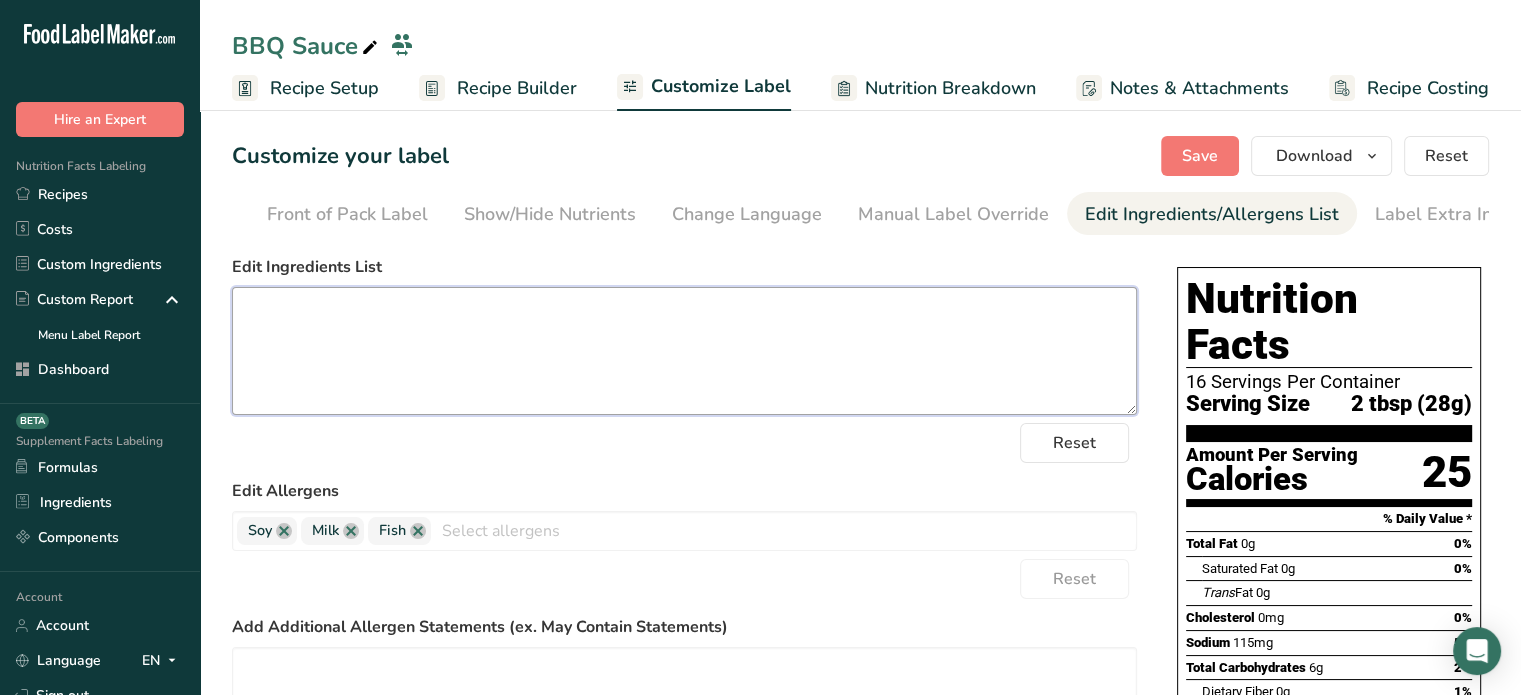 paste on "Tomato Sauce, Tomato Paste, Steak Sauce (Tomato Puree [Water, Tomato Paste], High Fructose Corn Syrup, Distilled White Vinegar, Malt Vinegar, Modified Food Starch, Raisin Juice Concentrate , Mustard Flour, Soybean Oil, Turmeric, Spices, Apple Puree, Sodium Benzoate and Potassium Sorbate [Preservatives ], Caramel Color, Garlic Powder, Onion Powder, Natural Flavors), Molasses , Hot Sauce (Cayenne Peppers, Aged Cayenne Red Peppers, Granulated Sugar, Brown Sugar, Distilled Vinegar, Water, Salt, Crushed Red Peppers, Xanthan Gum, Chili Peppers, Caramel Color, Sodium Benzoate, Hydrolyzed Corn Protein, Tamarind Extract, Natural Flavor, Oregano, Cumin, Garlic Powder, Lemon Juice, Butter, Onion Powder), Worcestershire Sauce, Brown Sugar, Spicy Brown Mustard (Distilled Vinegar, Water, Mustard Seed, Salt, Turmeric, Paprika, Spice, Natural Flavor, Garlic Powder), Honey, Natural Hickory Smoke Flavor (Water, Authentic Hickory Smoke Flavor, Vinegar, Molasses , Caramel Color, Salt), Lemon Juice, Seasoned Salt (Salt, Spices..." 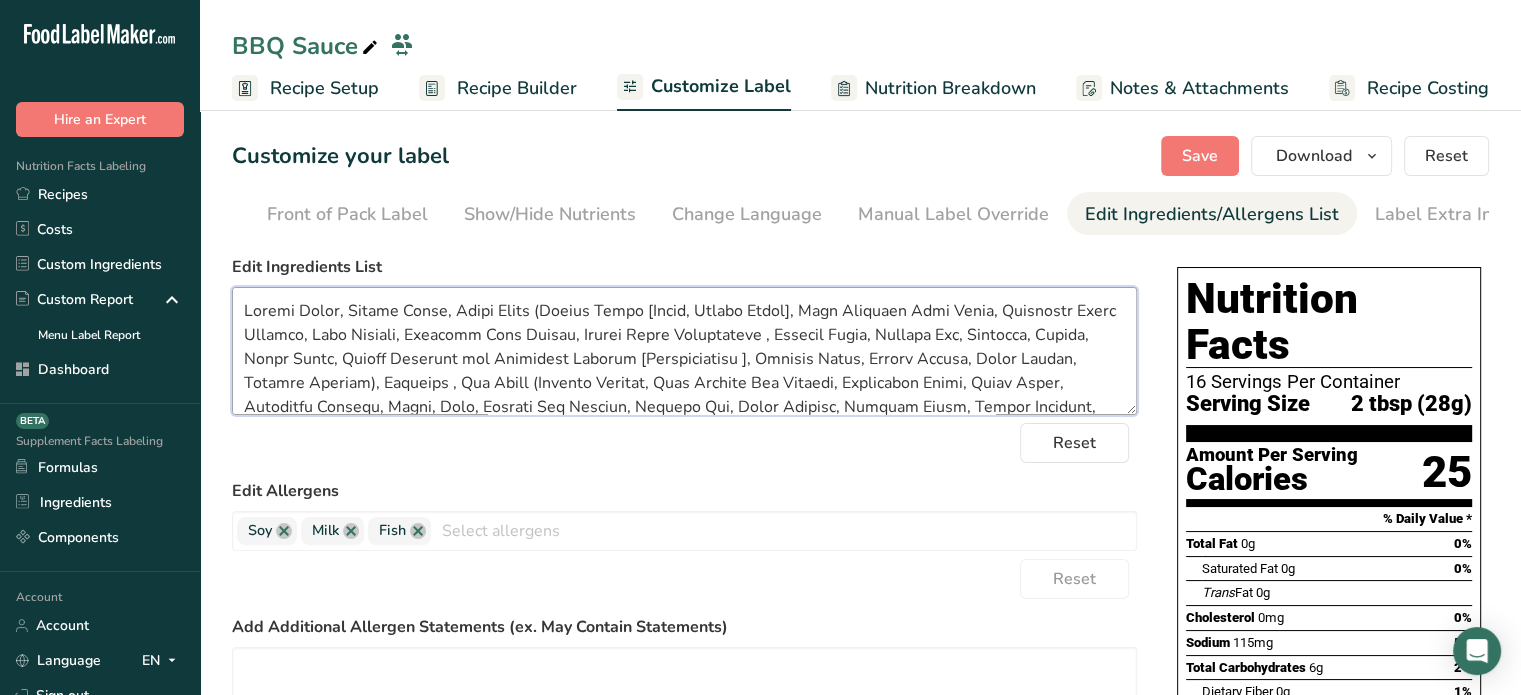 scroll, scrollTop: 147, scrollLeft: 0, axis: vertical 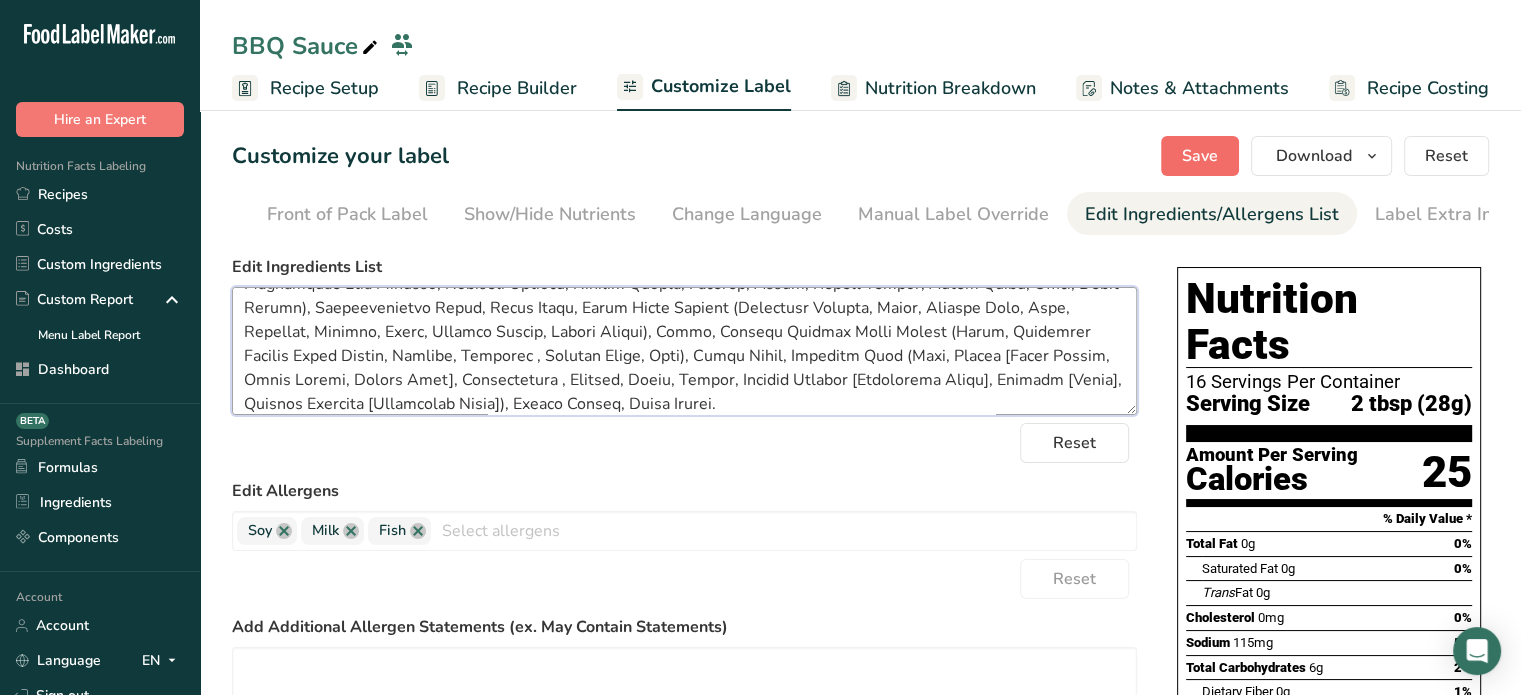 type on "Tomato Sauce, Tomato Paste, Steak Sauce (Tomato Puree [Water, Tomato Paste], High Fructose Corn Syrup, Distilled White Vinegar, Malt Vinegar, Modified Food Starch, Raisin Juice Concentrate , Mustard Flour, Soybean Oil, Turmeric, Spices, Apple Puree, Sodium Benzoate and Potassium Sorbate [Preservatives ], Caramel Color, Garlic Powder, Onion Powder, Natural Flavors), Molasses , Hot Sauce (Cayenne Peppers, Aged Cayenne Red Peppers, Granulated Sugar, Brown Sugar, Distilled Vinegar, Water, Salt, Crushed Red Peppers, Xanthan Gum, Chili Peppers, Caramel Color, Sodium Benzoate, Hydrolyzed Corn Protein, Tamarind Extract, Natural Flavor, Oregano, Cumin, Garlic Powder, Lemon Juice, Butter, Onion Powder), Worcestershire Sauce, Brown Sugar, Spicy Brown Mustard (Distilled Vinegar, Water, Mustard Seed, Salt, Turmeric, Paprika, Spice, Natural Flavor, Garlic Powder), Honey, Natural Hickory Smoke Flavor (Water, Authentic Hickory Smoke Flavor, Vinegar, Molasses , Caramel Color, Salt), Lemon Juice, Seasoned Salt (Salt, Spices..." 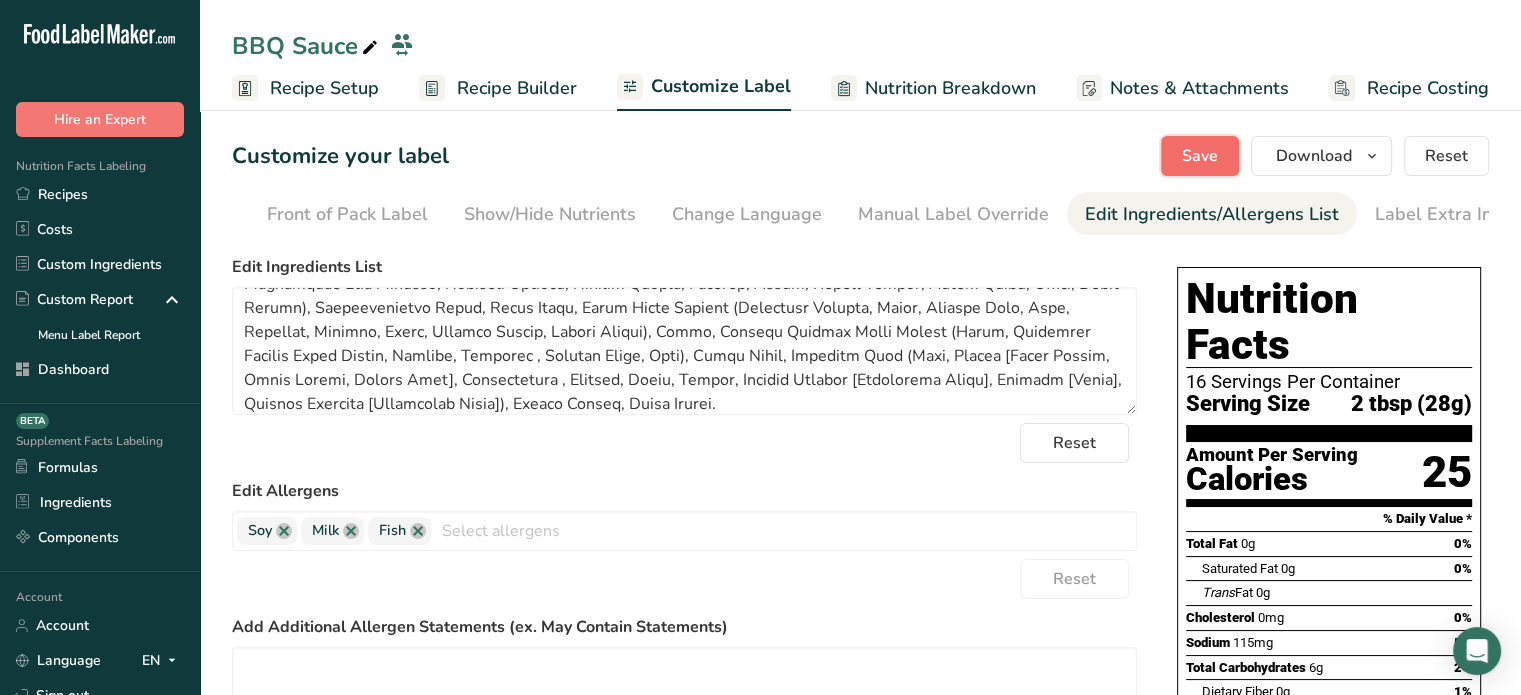 click on "Save" at bounding box center [1200, 156] 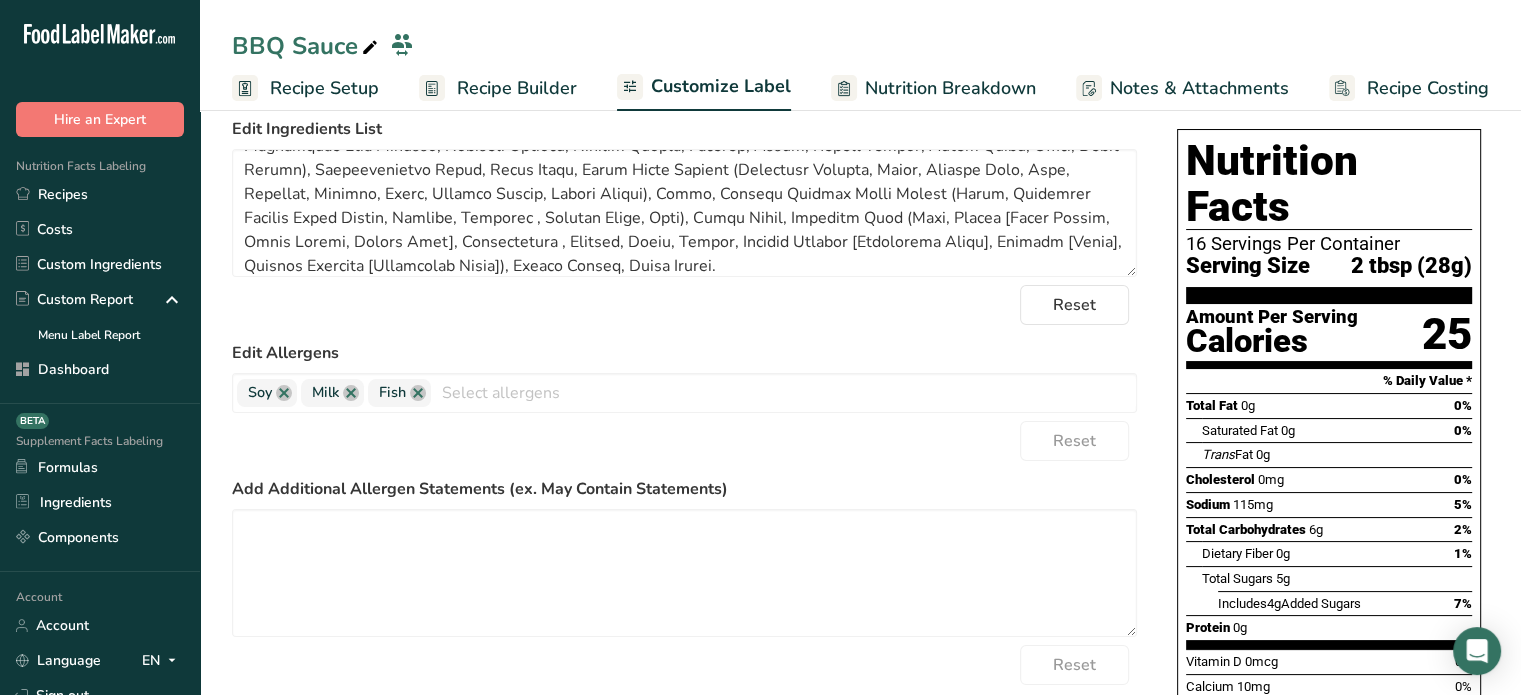 scroll, scrollTop: 0, scrollLeft: 0, axis: both 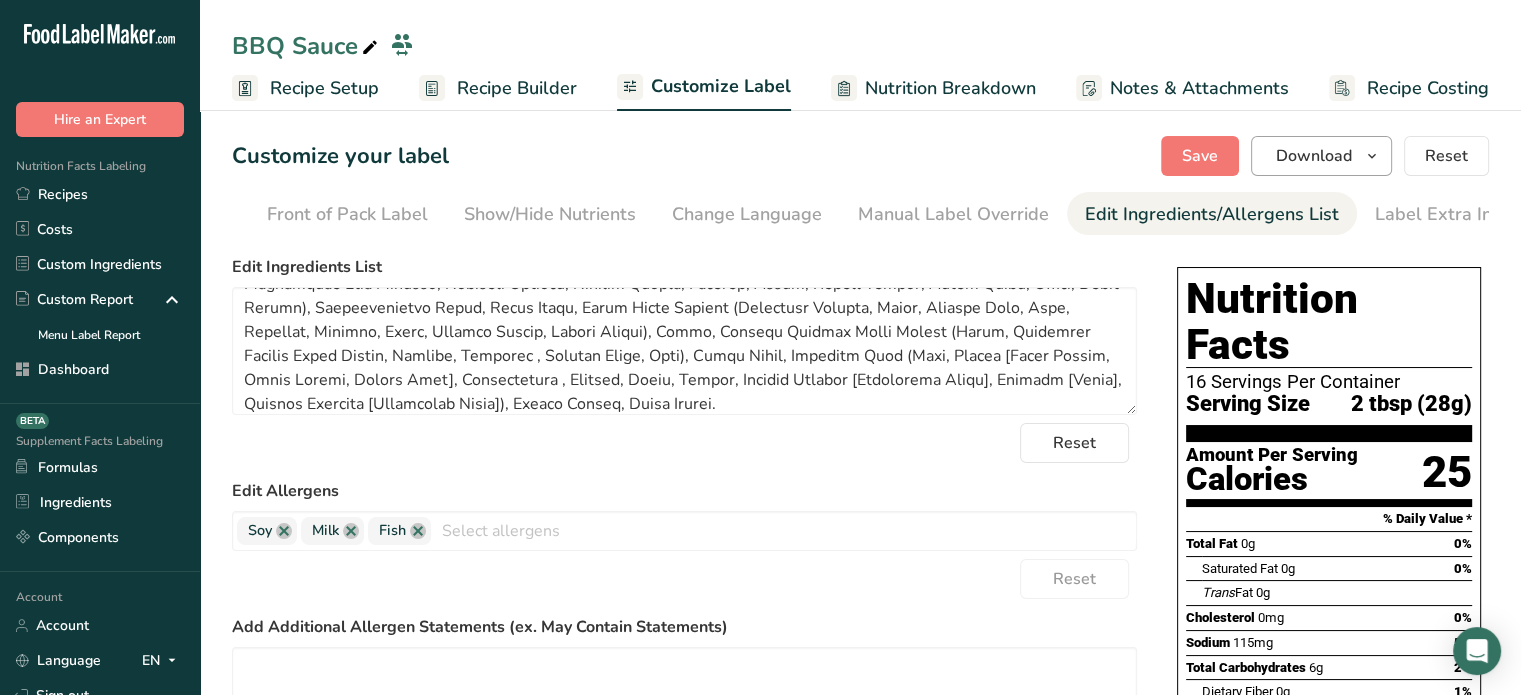 drag, startPoint x: 1309, startPoint y: 182, endPoint x: 1325, endPoint y: 164, distance: 24.083189 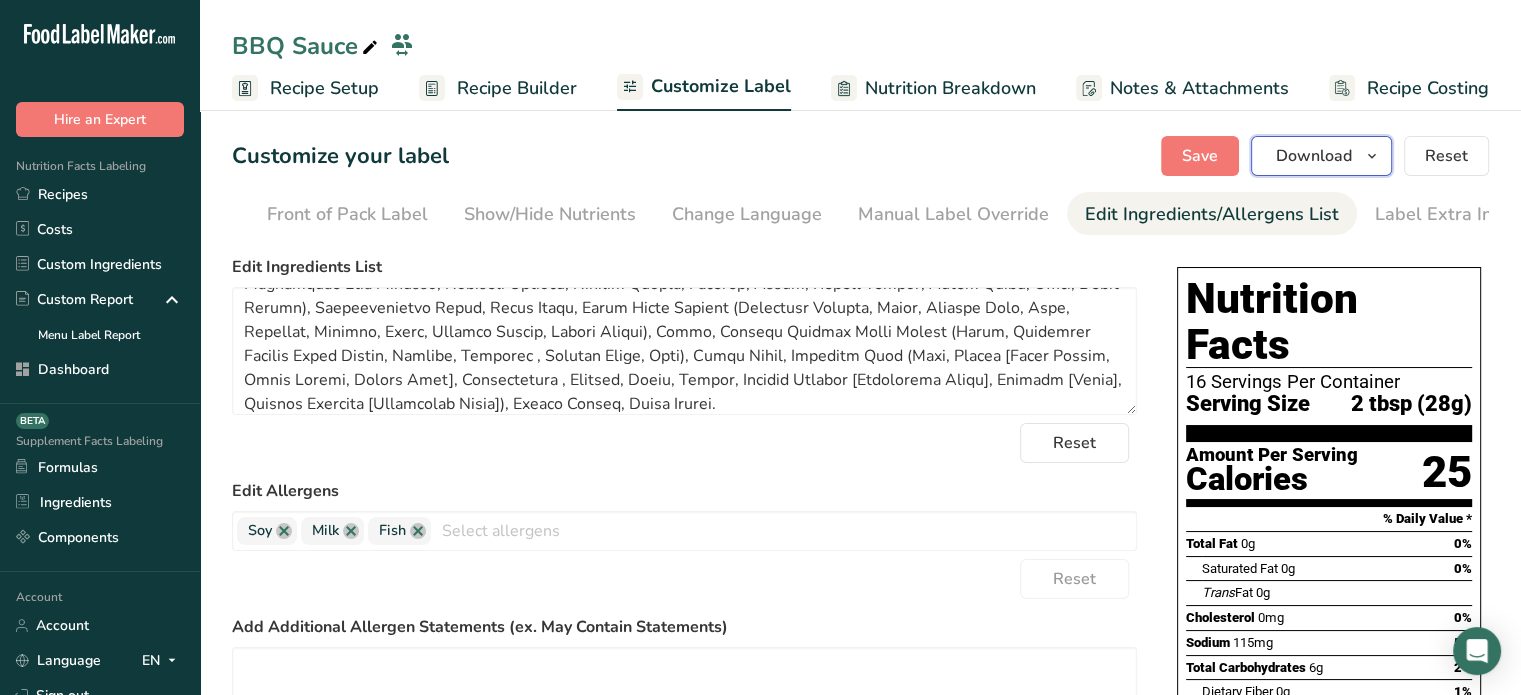 click on "Download" at bounding box center (1314, 156) 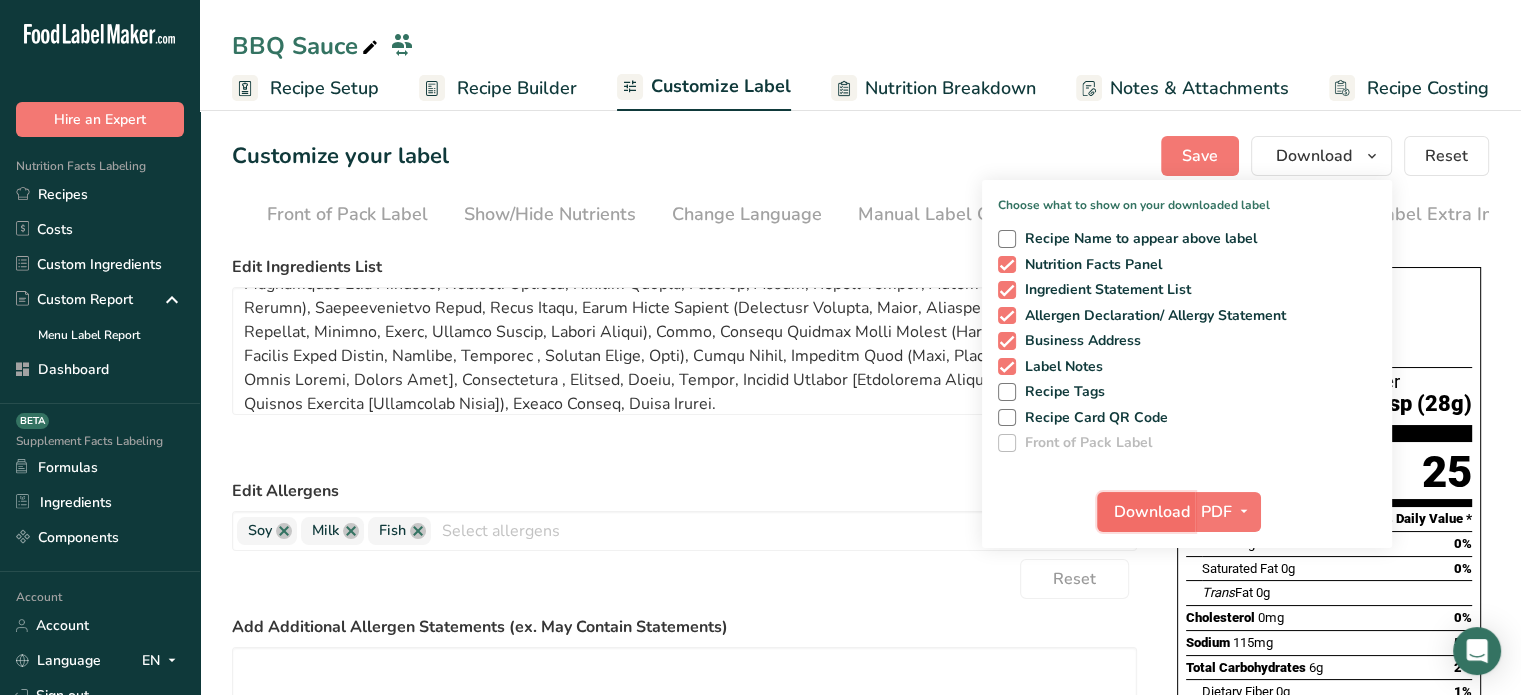 click on "Download" at bounding box center (1152, 512) 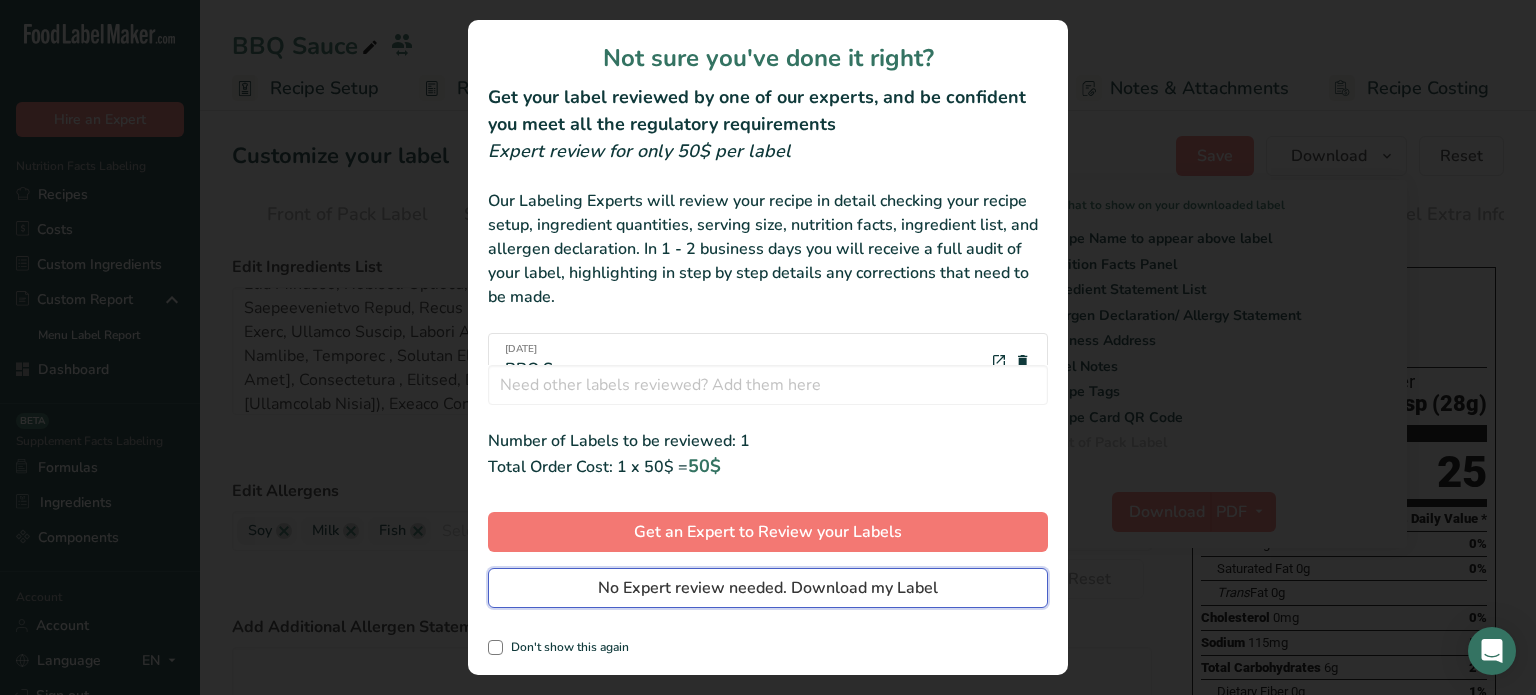 click on "No Expert review needed. Download my Label" at bounding box center [768, 588] 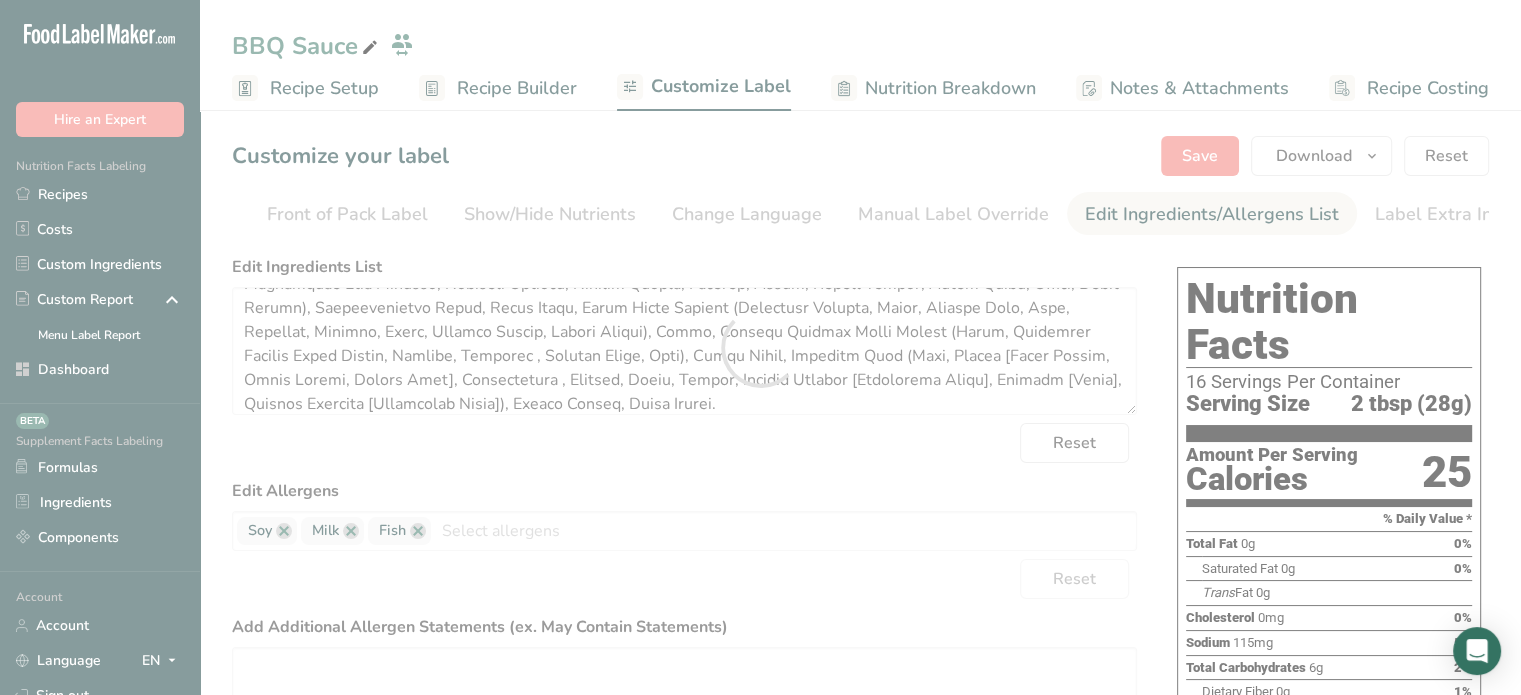 scroll, scrollTop: 0, scrollLeft: 0, axis: both 